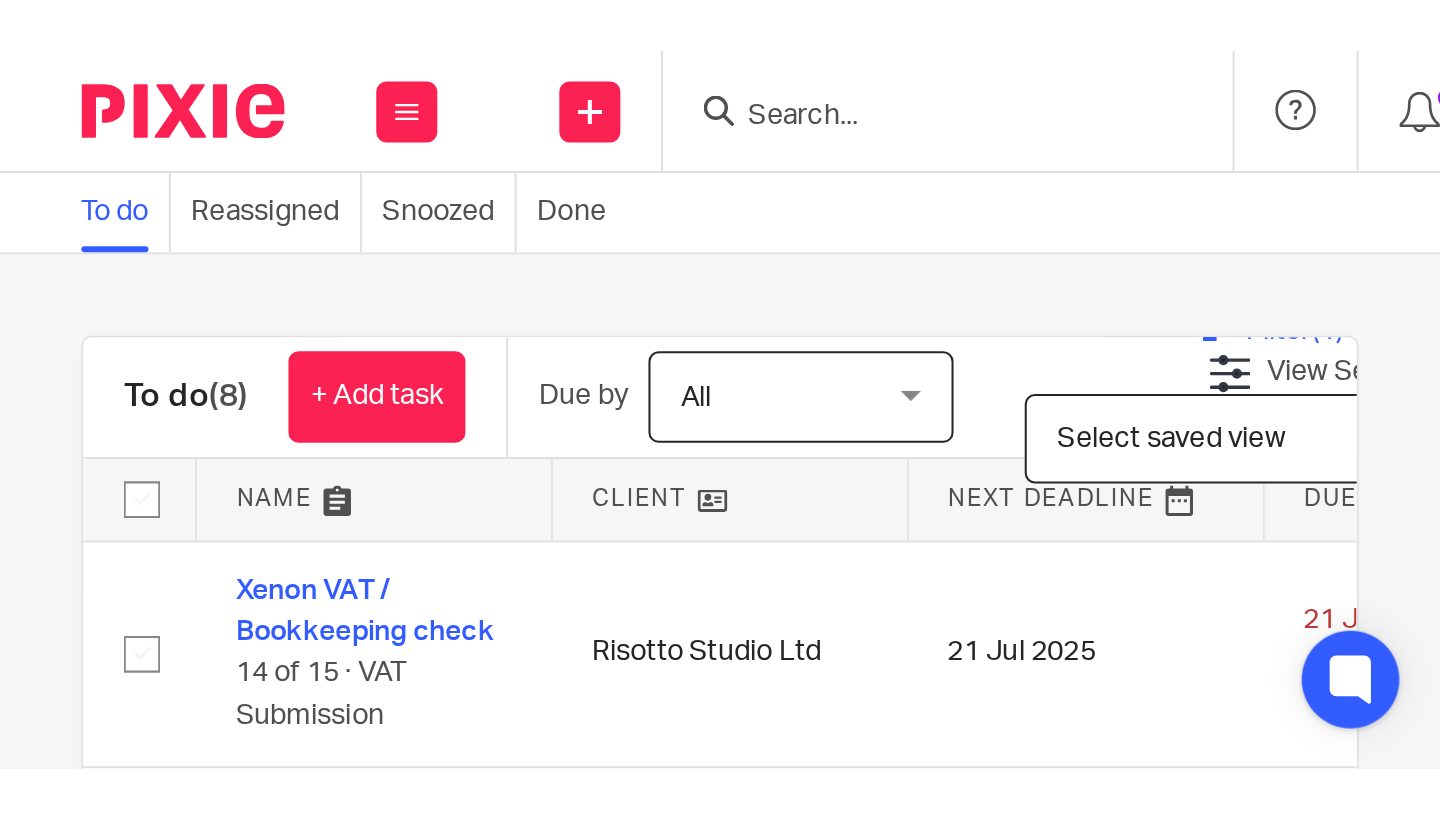 scroll, scrollTop: 0, scrollLeft: 0, axis: both 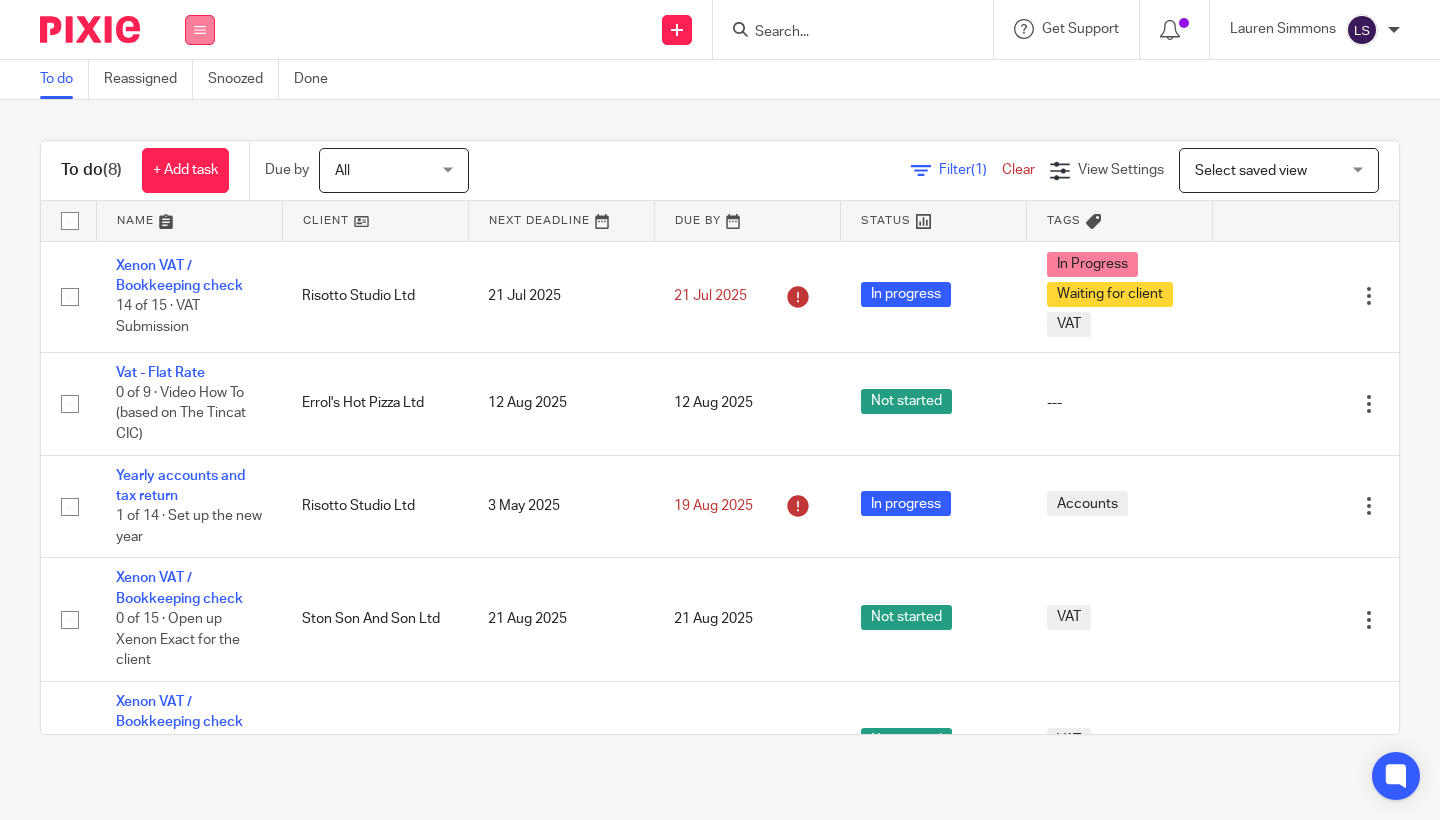 click at bounding box center [200, 30] 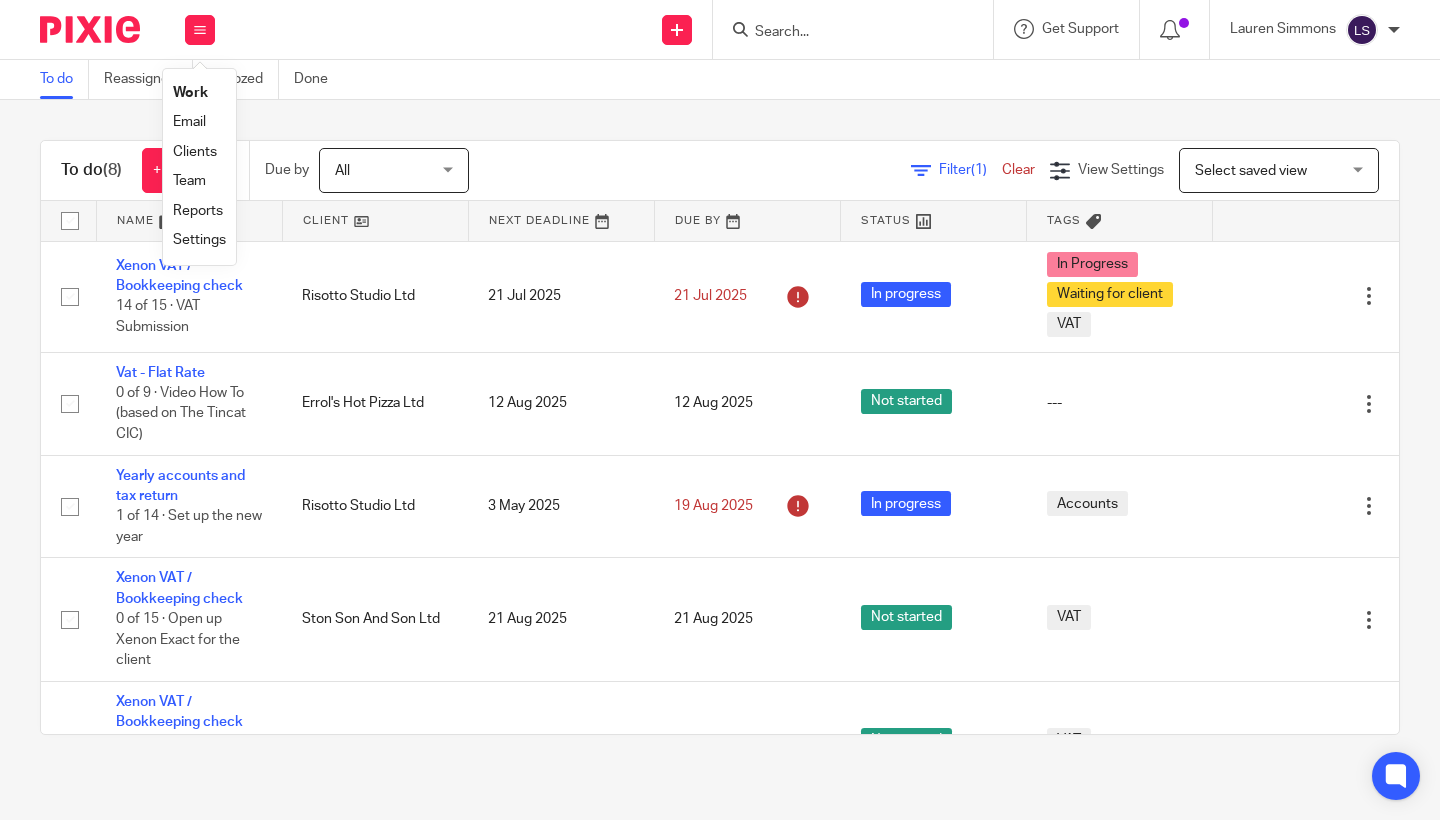 click on "Email" at bounding box center (189, 122) 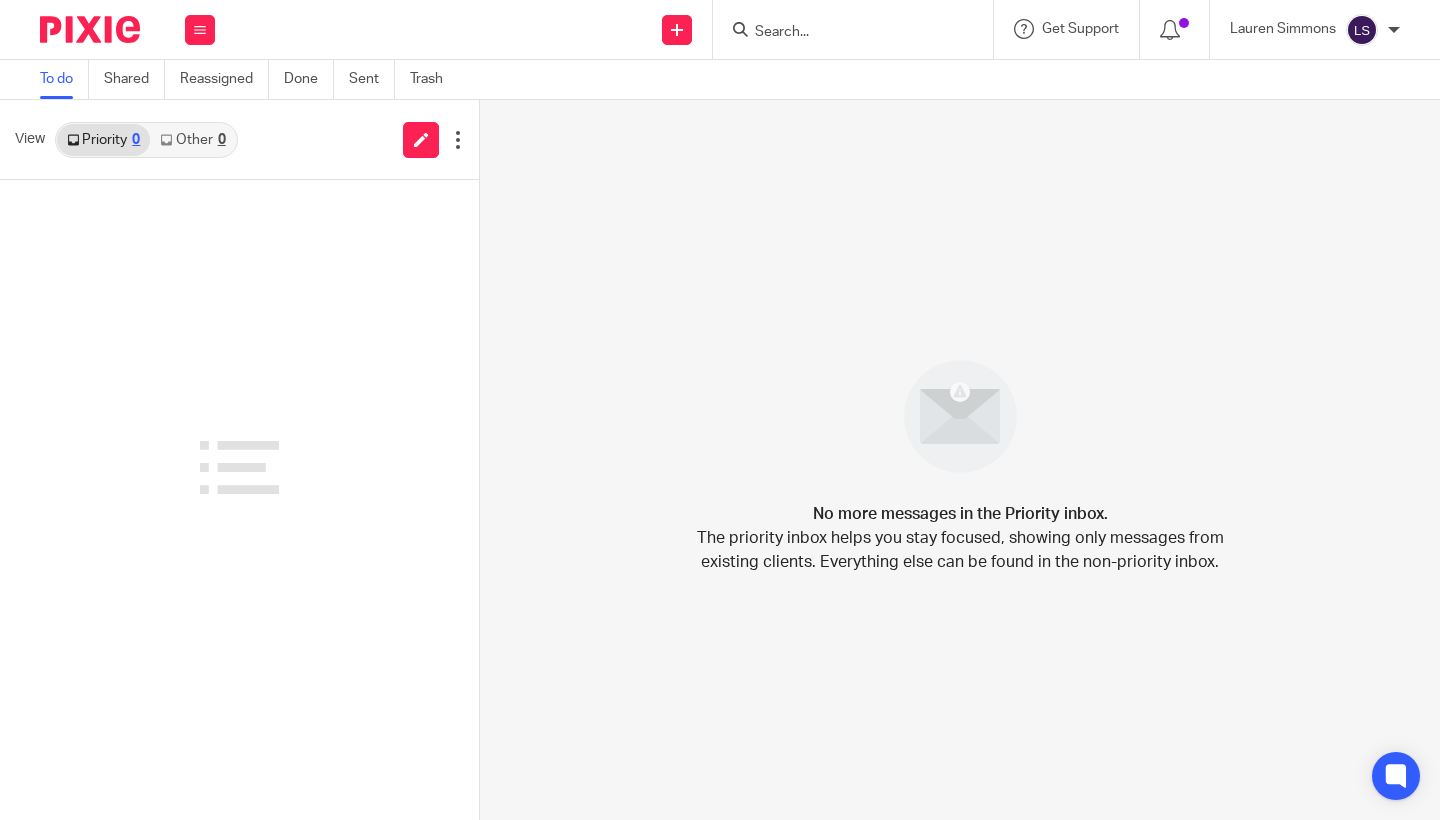 scroll, scrollTop: 0, scrollLeft: 0, axis: both 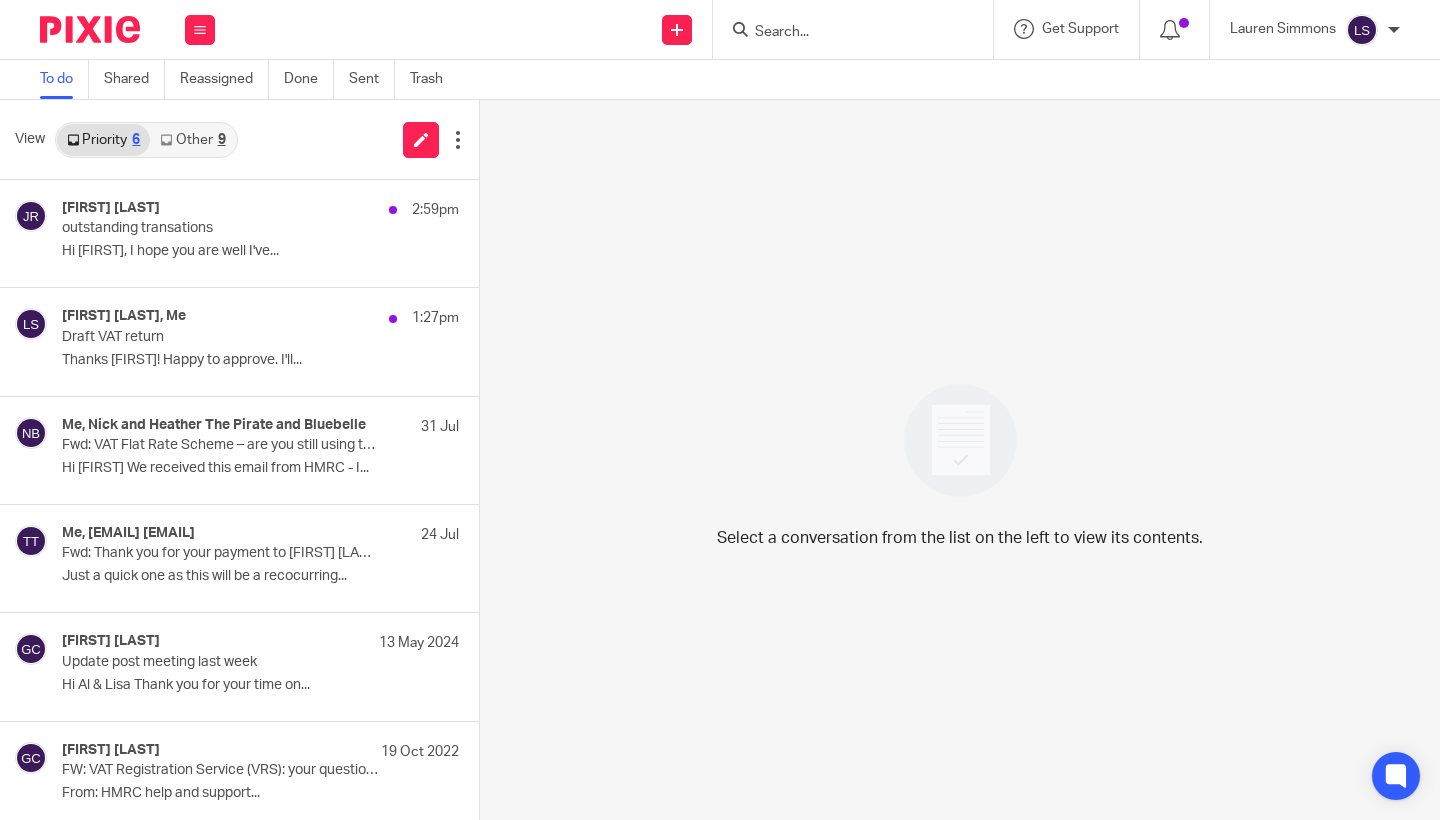 click on "Other
9" at bounding box center (192, 140) 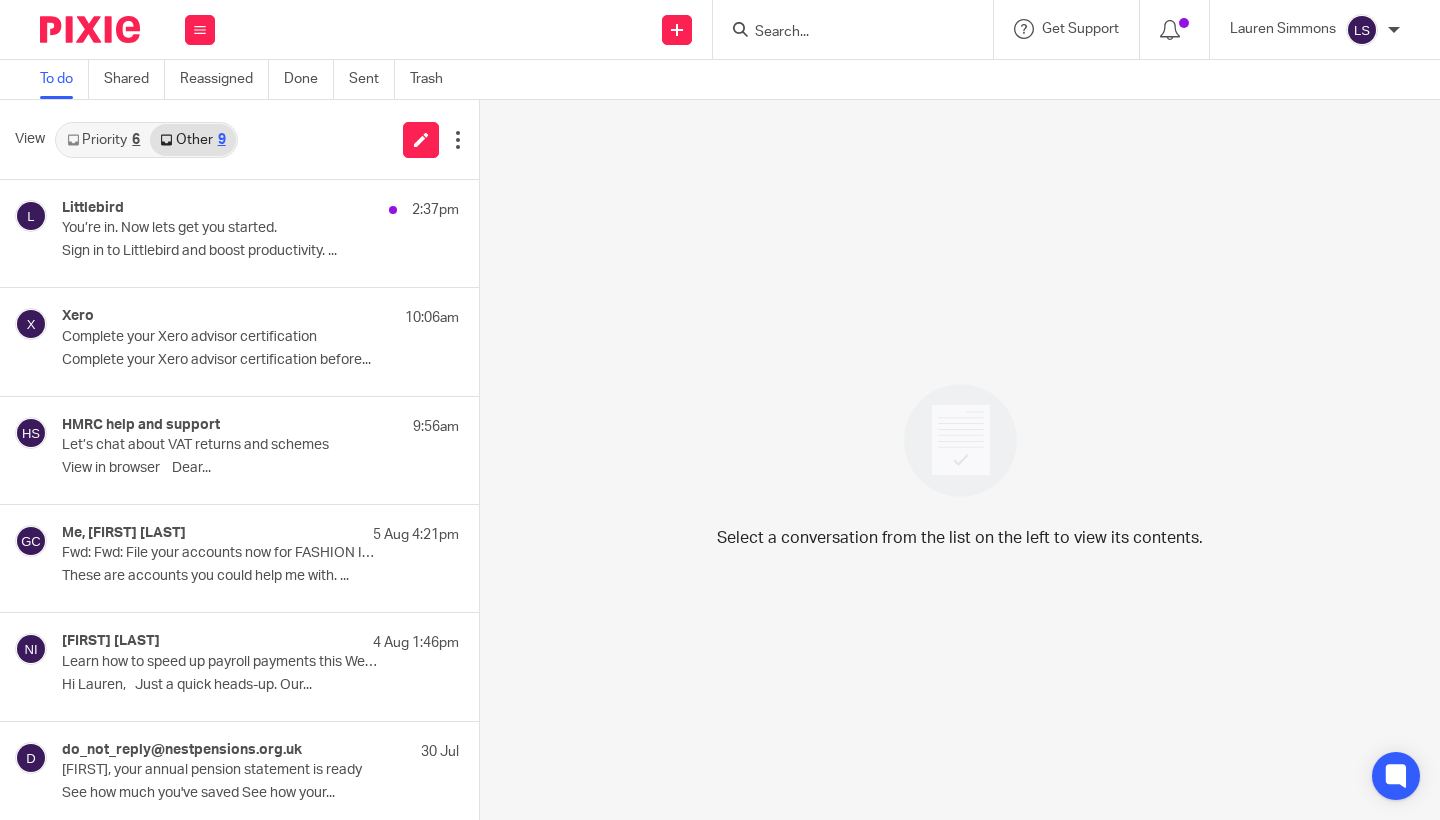 click on "Priority
6" at bounding box center (103, 140) 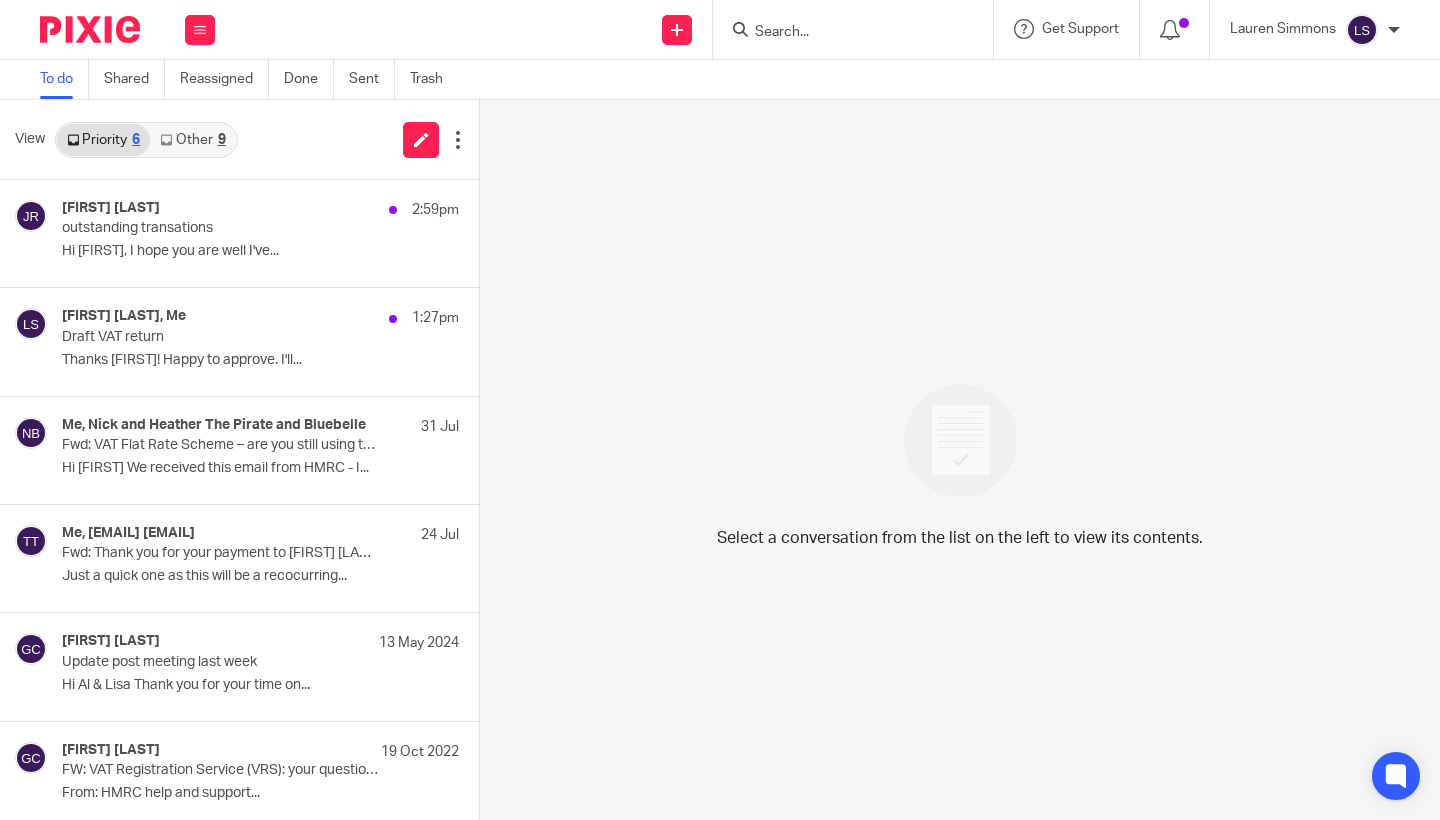 click on "Other
9" at bounding box center [192, 140] 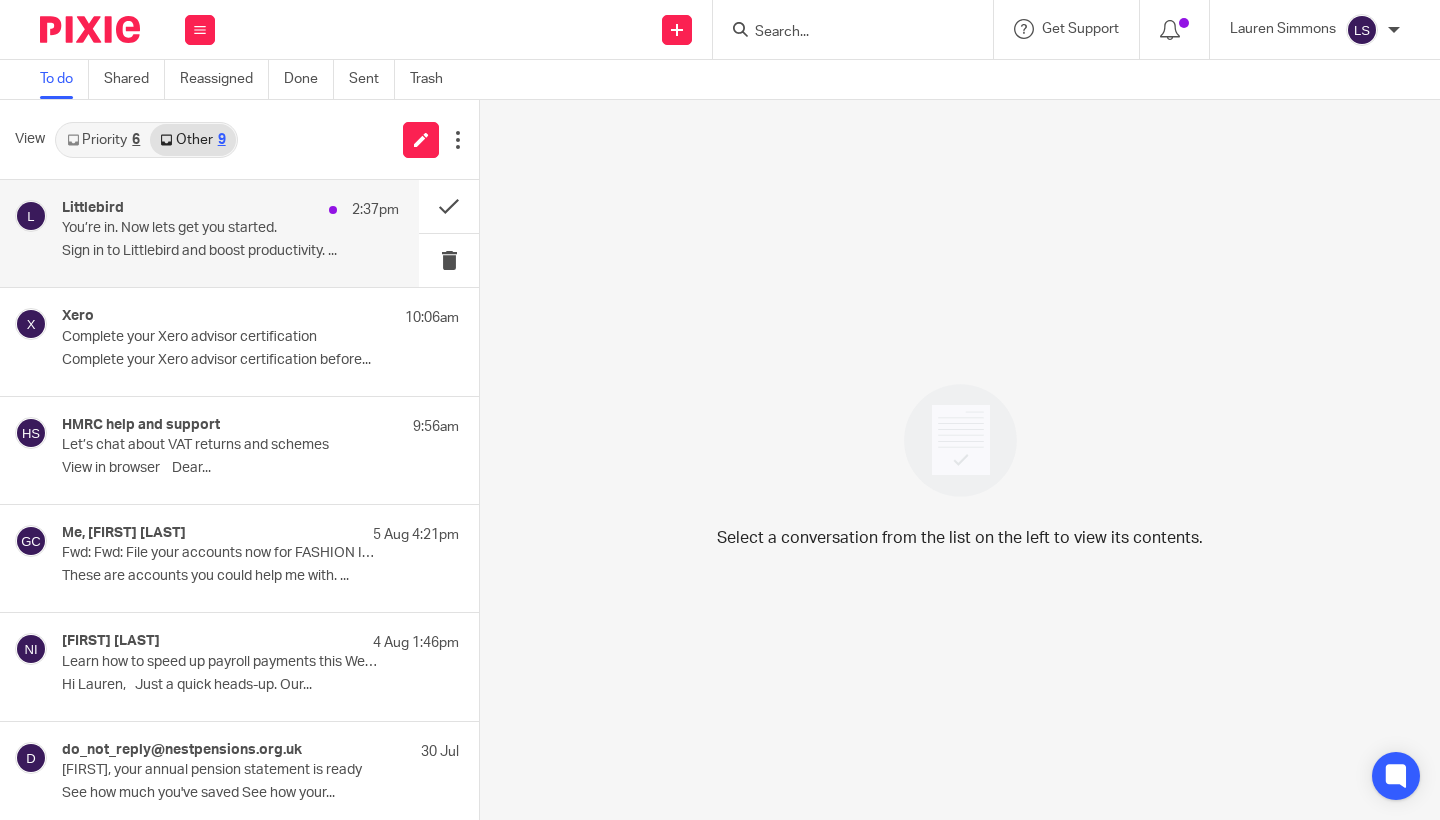 click on "Littlebird
2:37pm   You’re in. Now lets get you started.   Sign in to Littlebird and boost productivity.  ..." at bounding box center [209, 233] 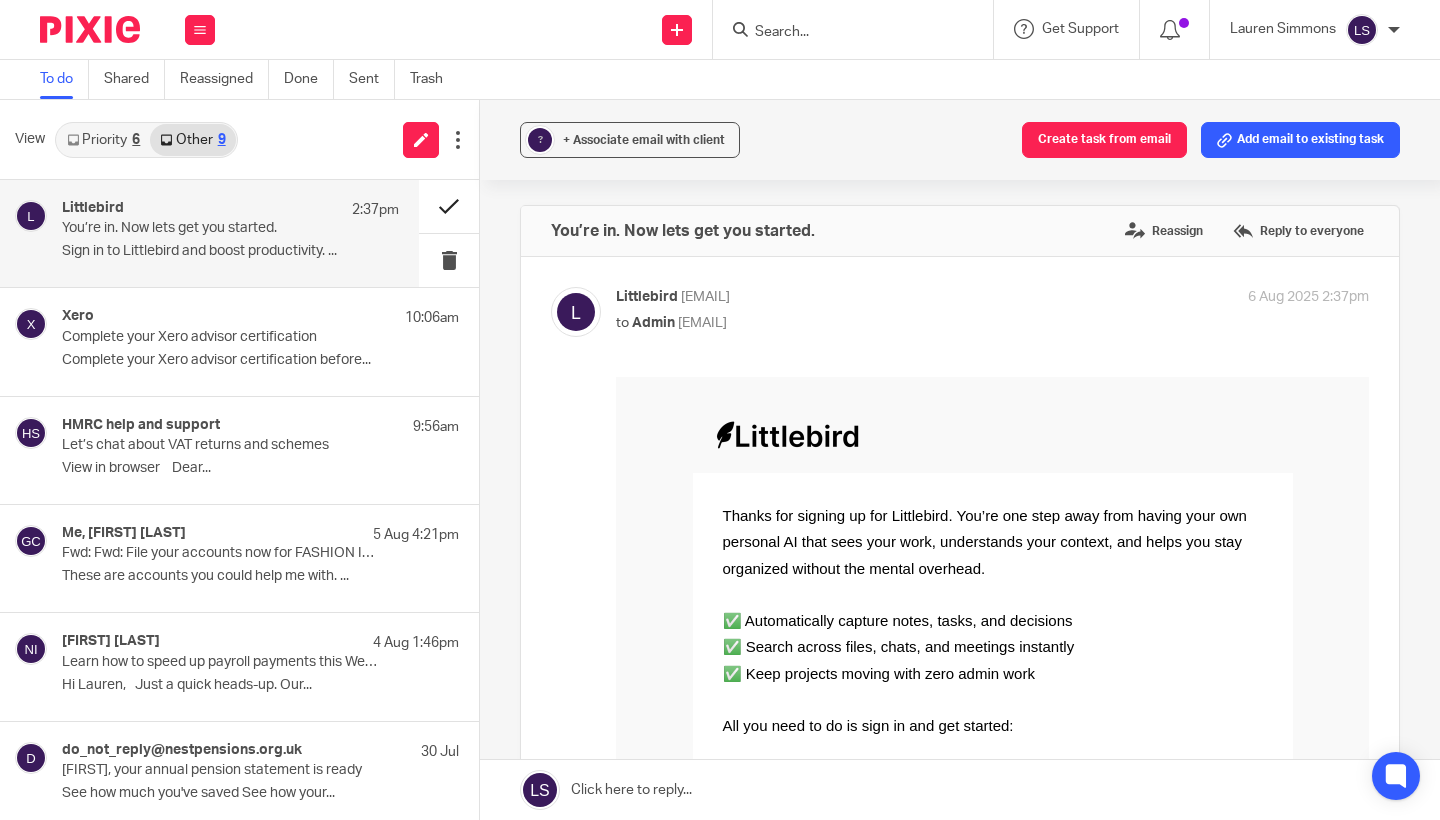 scroll, scrollTop: 0, scrollLeft: 0, axis: both 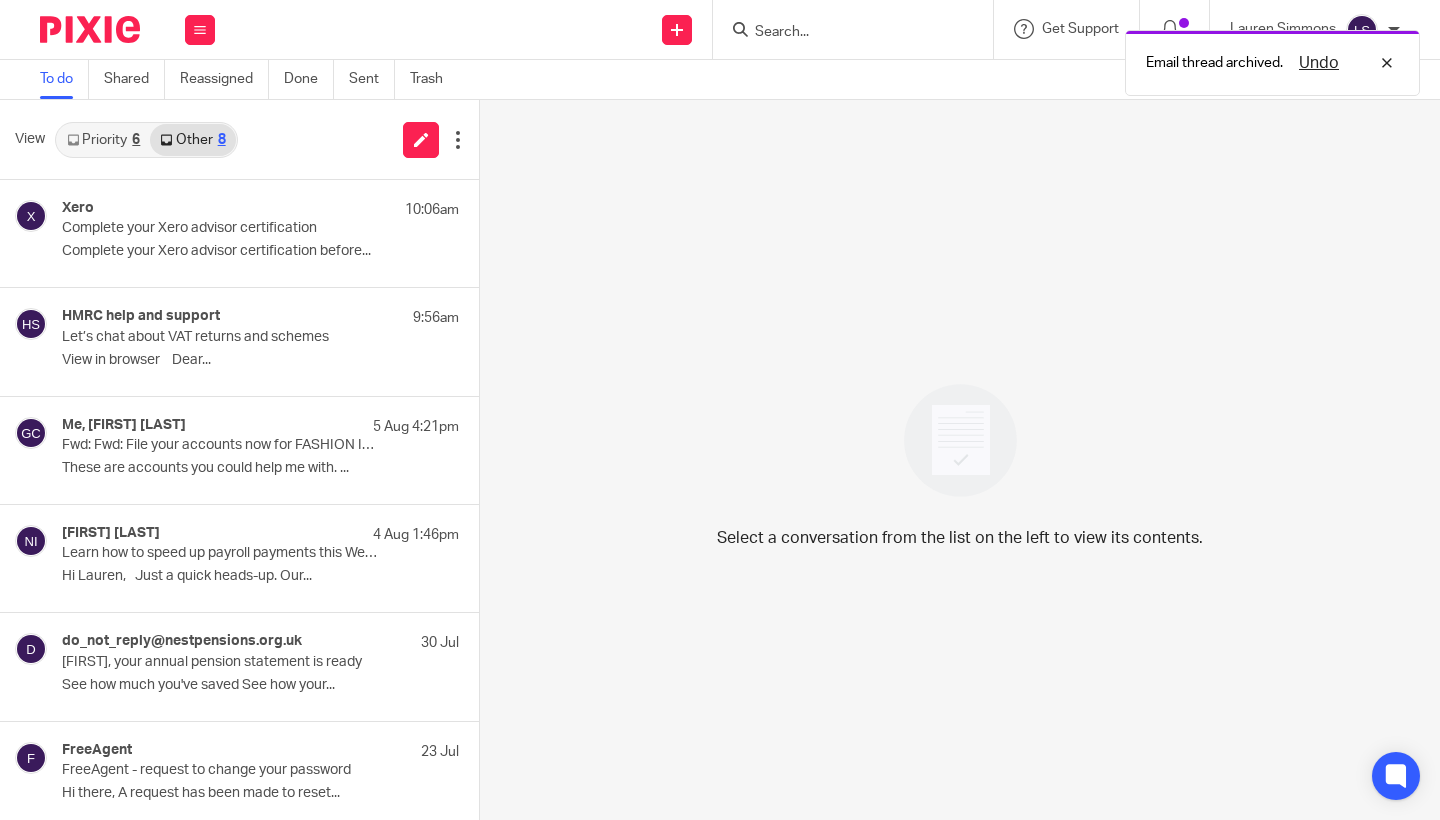 click on "Priority
6" at bounding box center (103, 140) 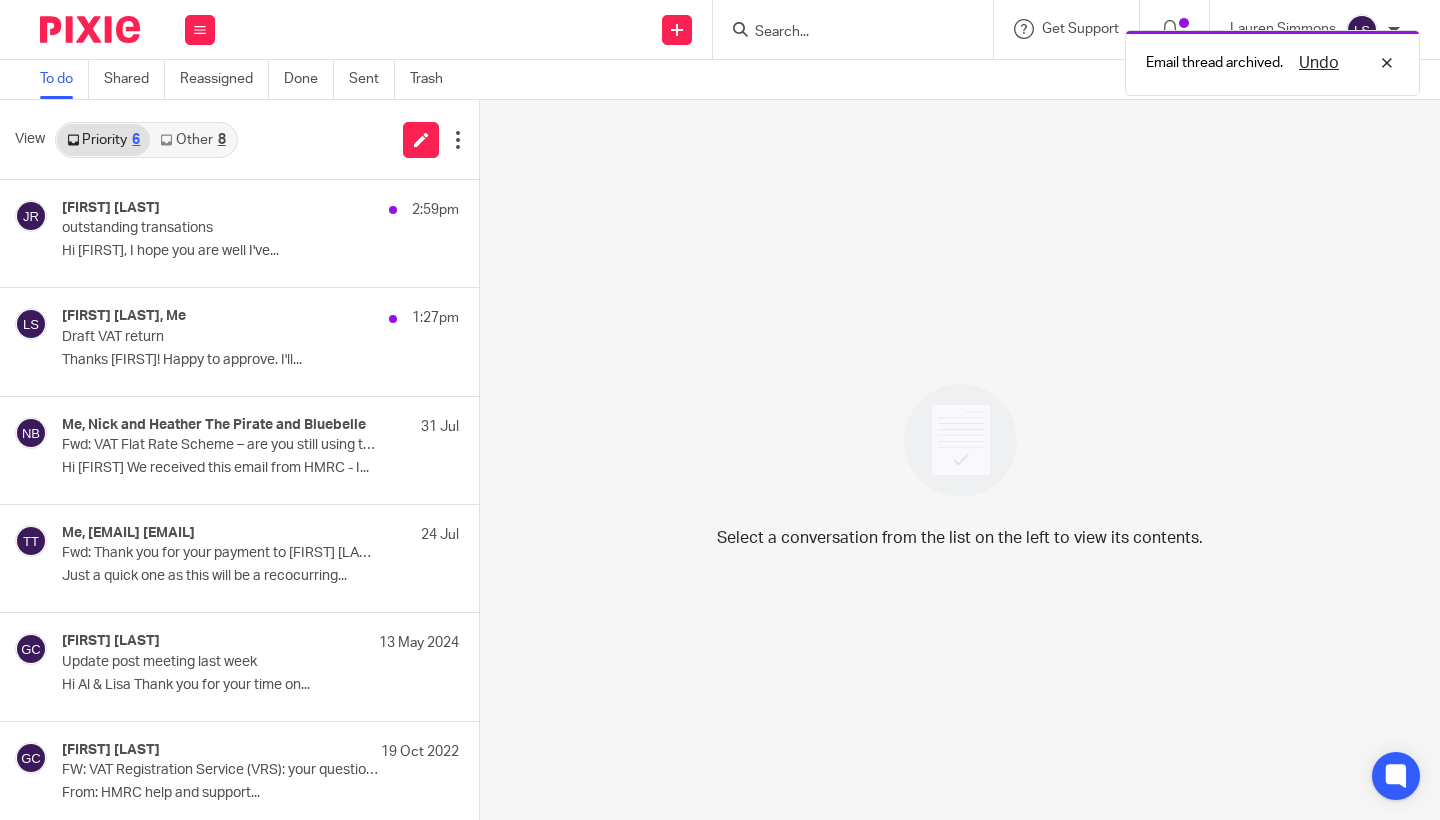 click on "Other
8" at bounding box center [192, 140] 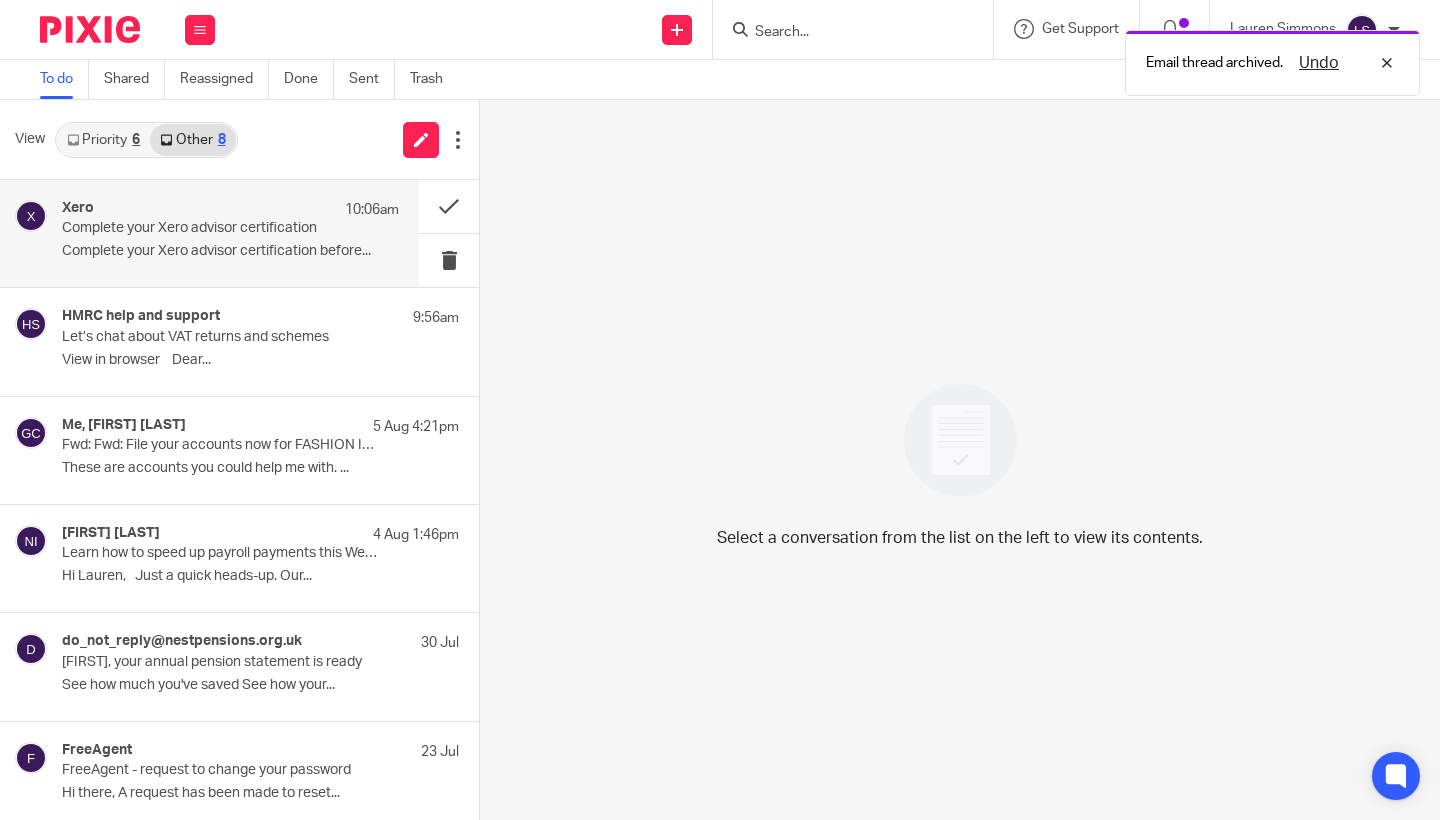 click on "Complete your Xero advisor certification" at bounding box center (197, 228) 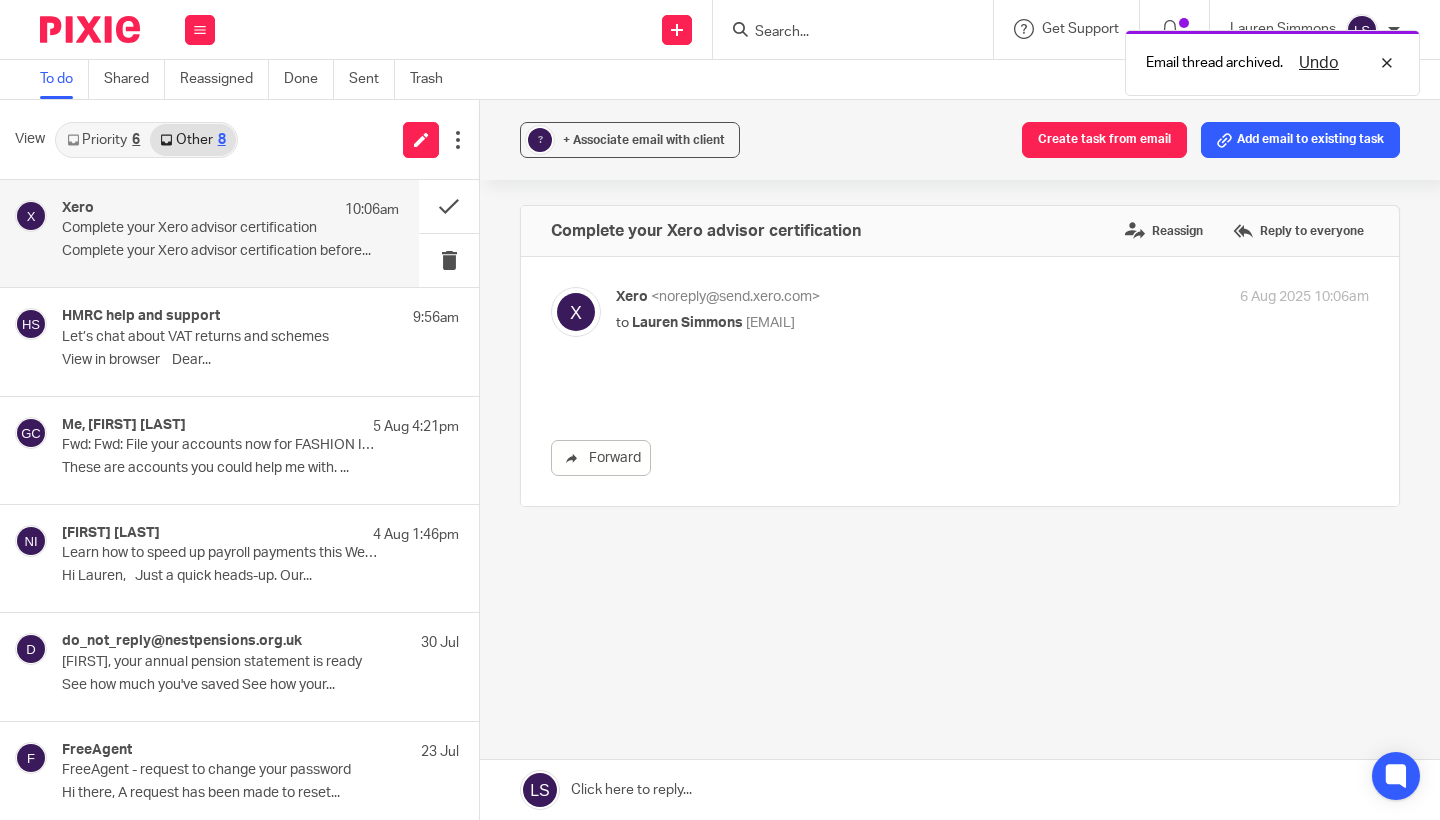 scroll, scrollTop: 0, scrollLeft: 0, axis: both 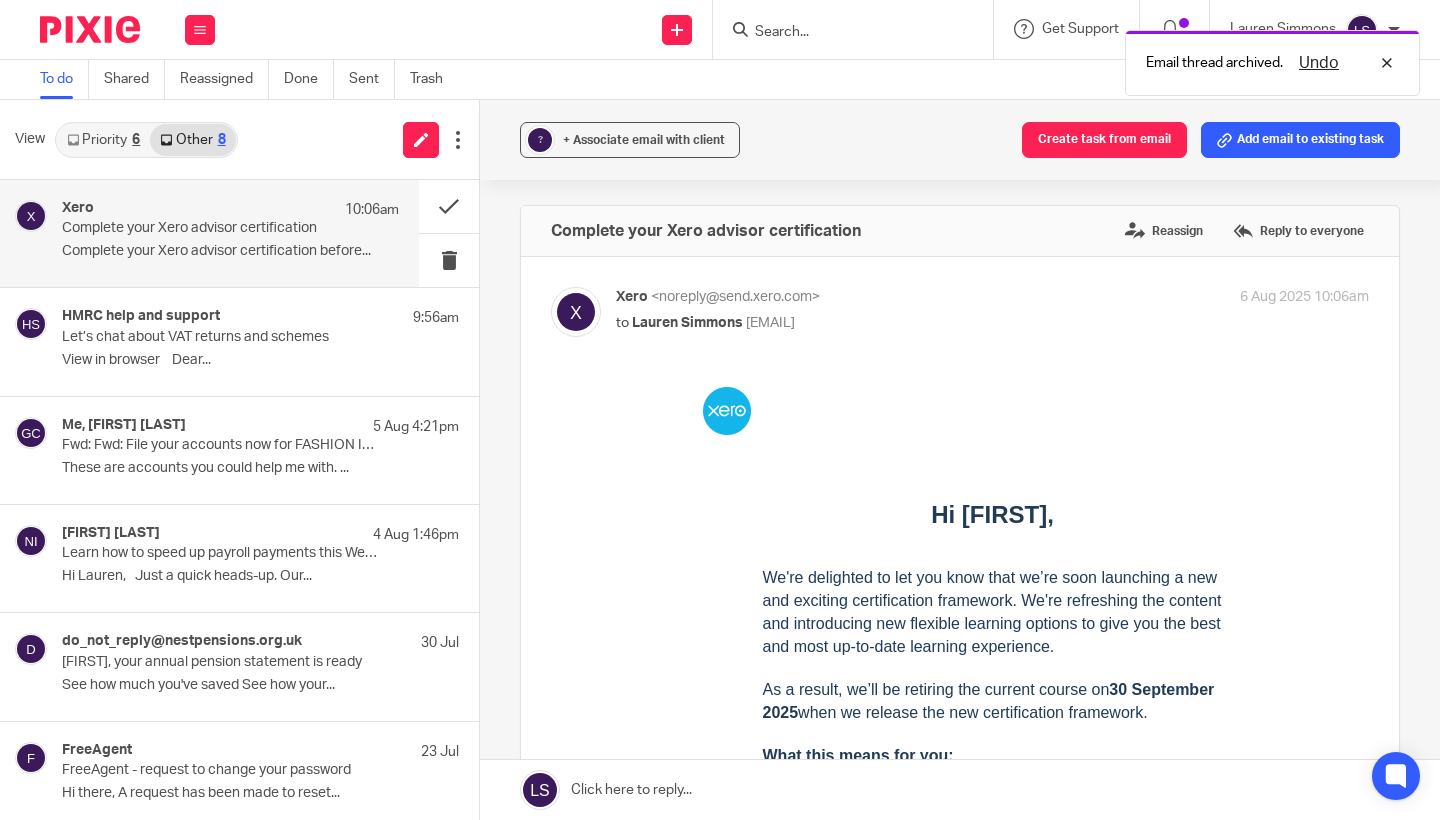 click on "Forward" at bounding box center [960, 1038] 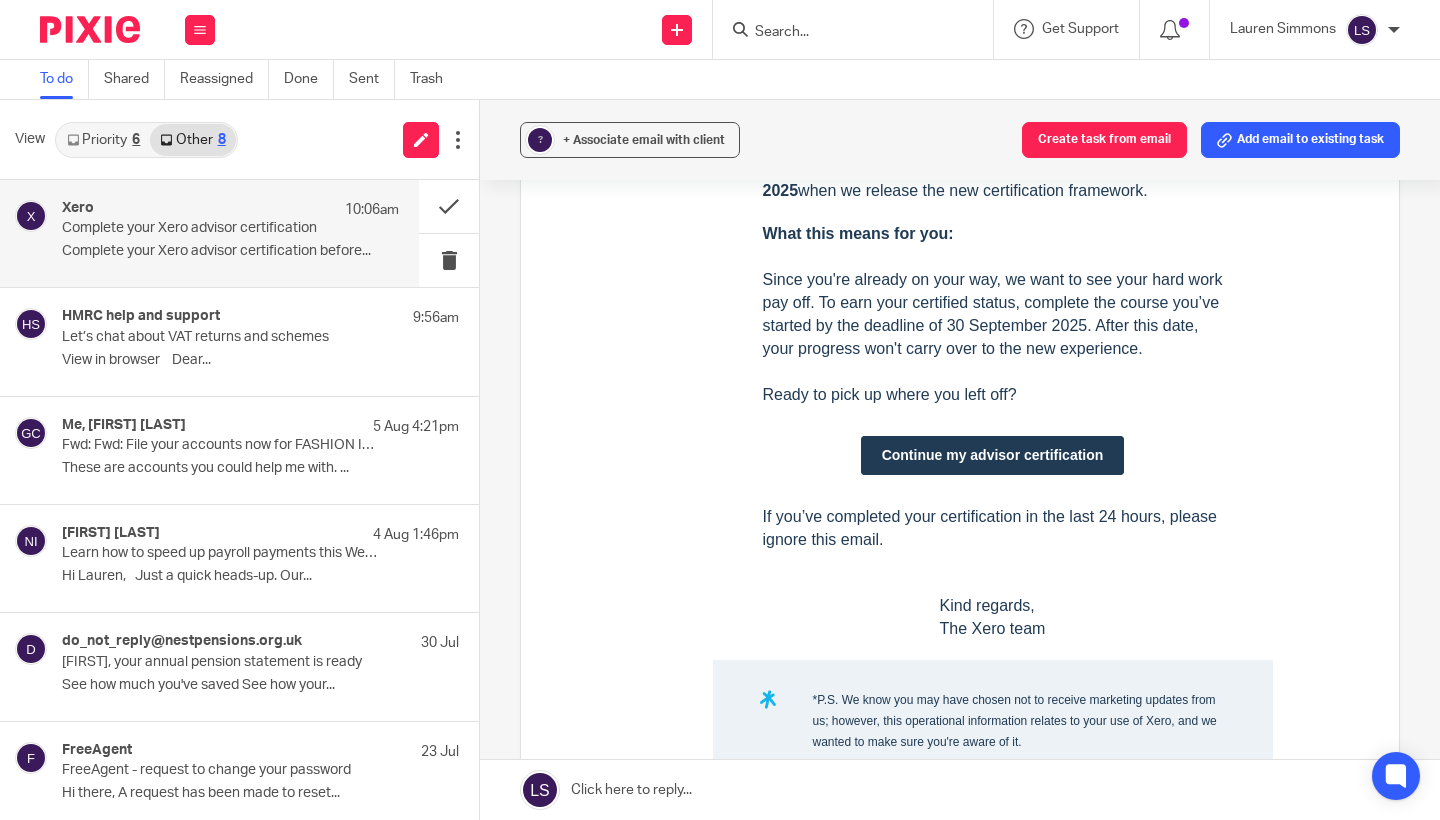 scroll, scrollTop: 527, scrollLeft: 0, axis: vertical 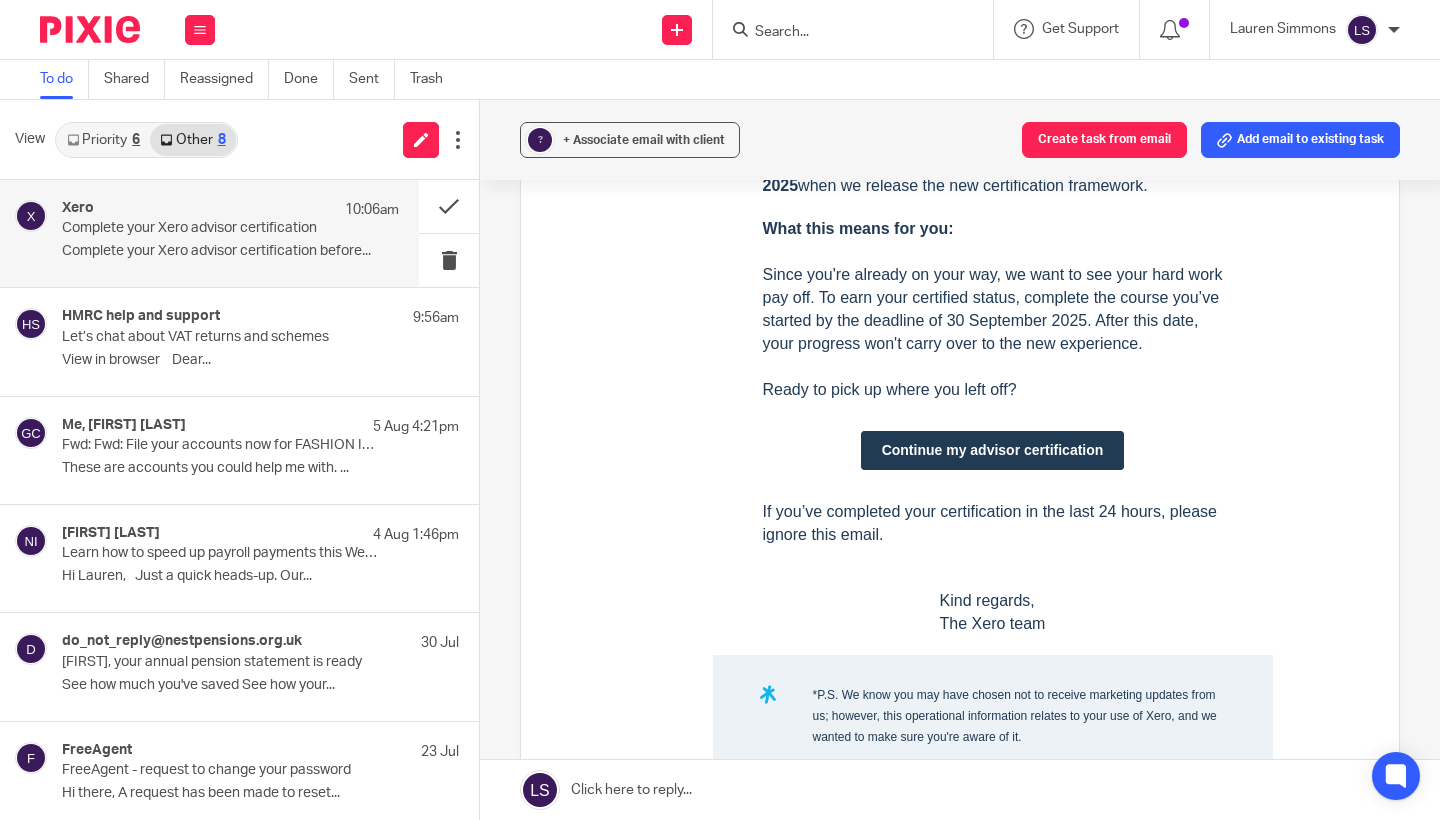 click on "Continue my advisor certification" at bounding box center [993, 450] 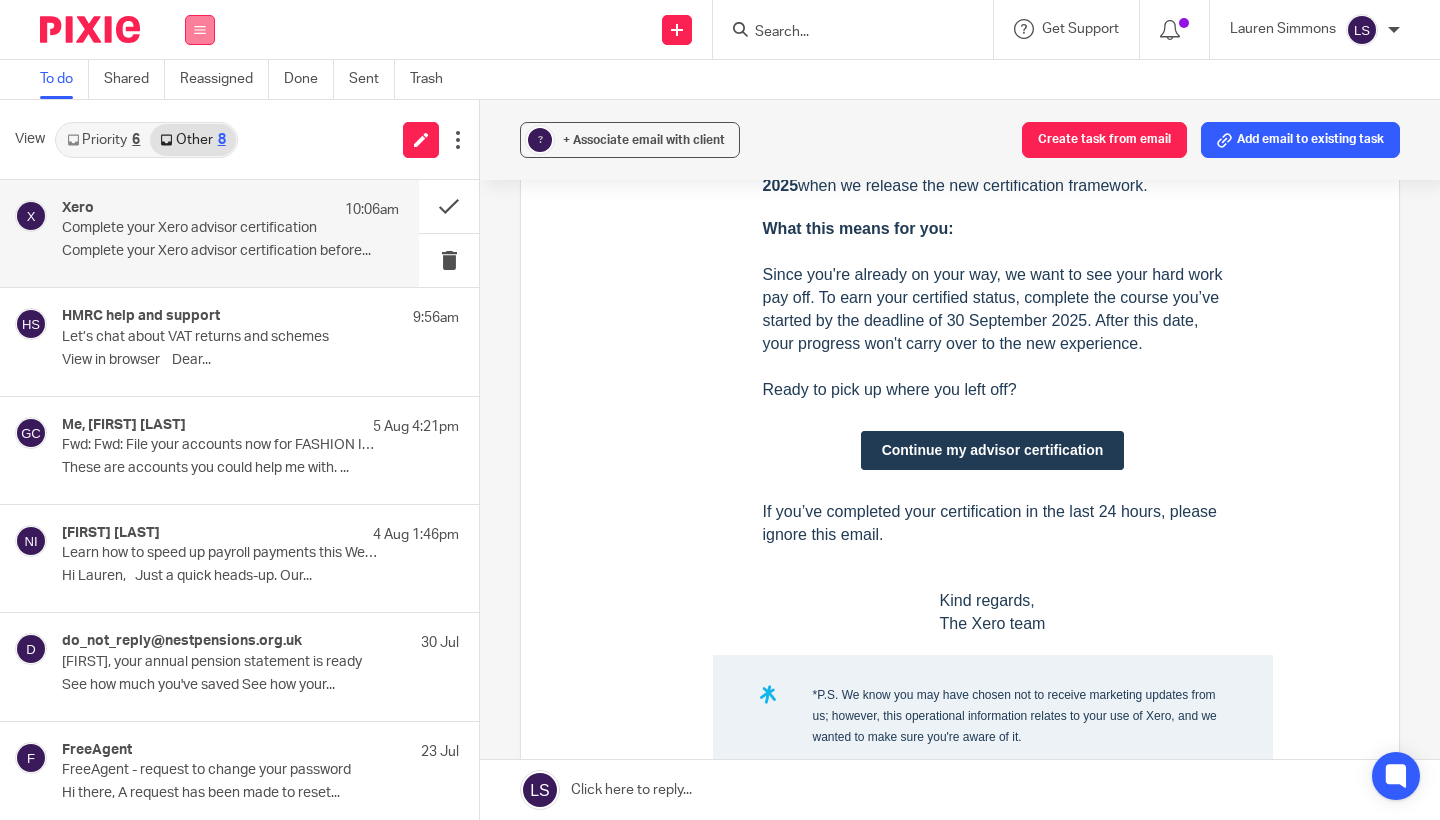 click at bounding box center (200, 30) 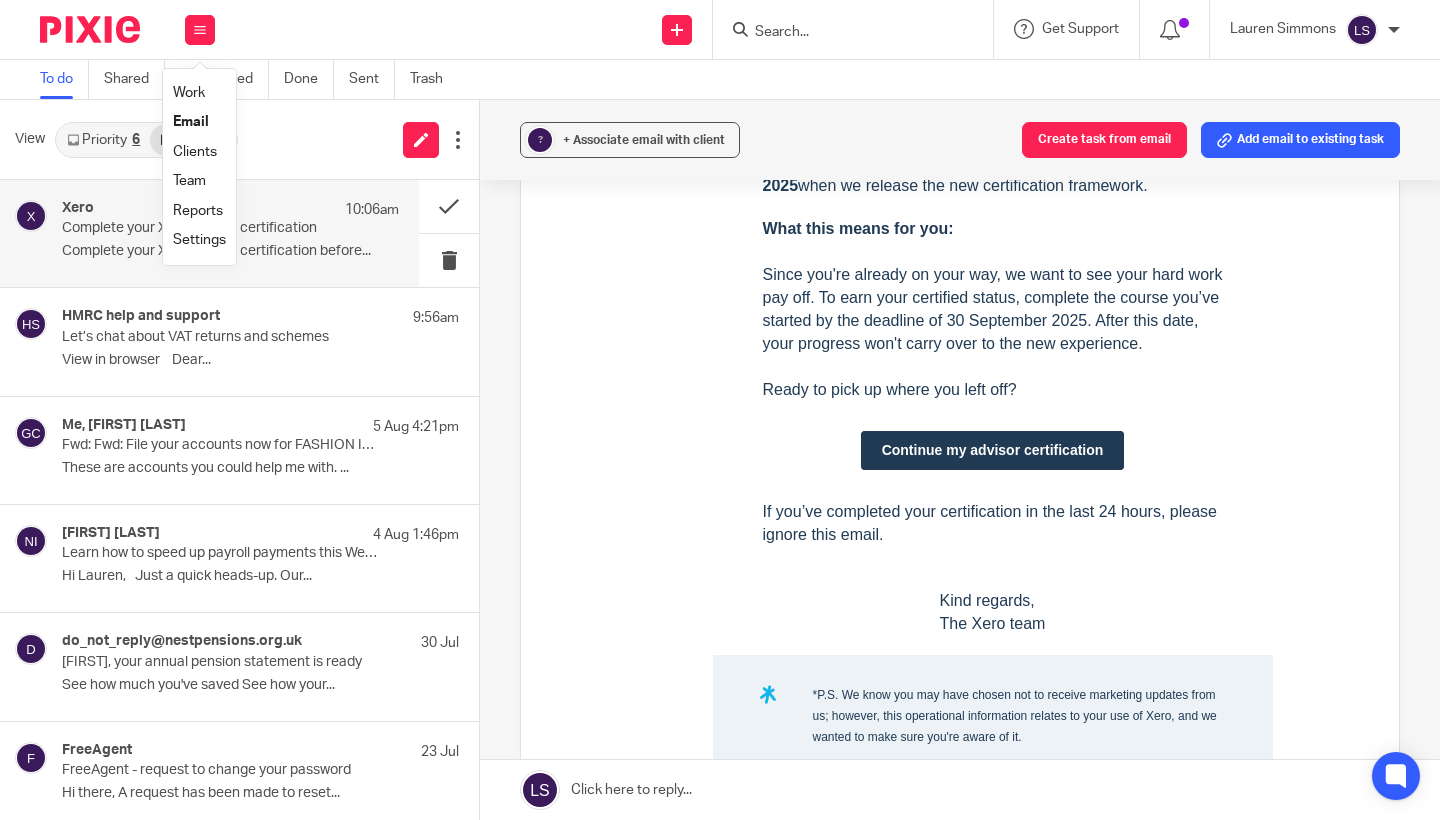 click on "Email" at bounding box center [199, 122] 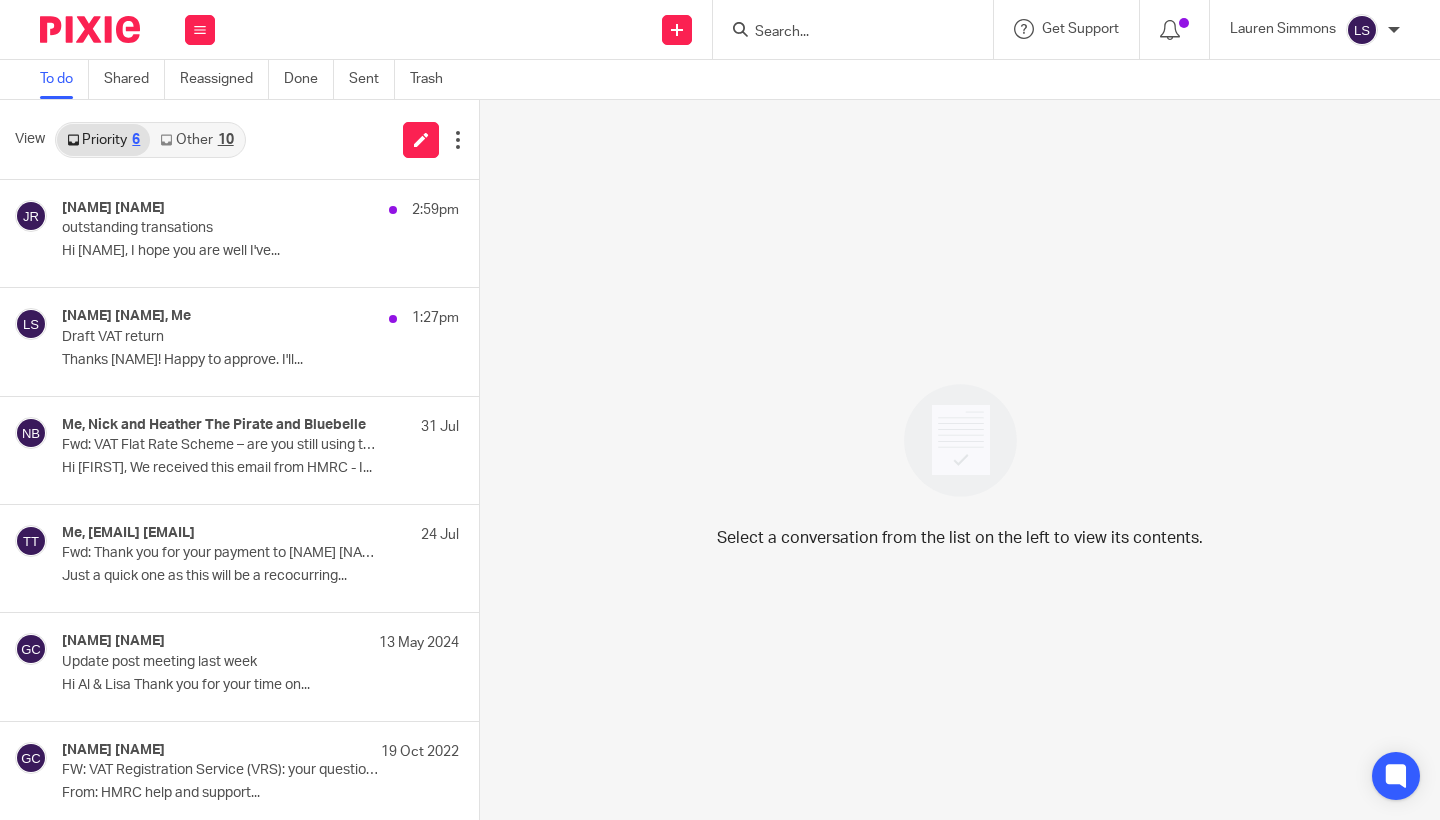 scroll, scrollTop: 0, scrollLeft: 0, axis: both 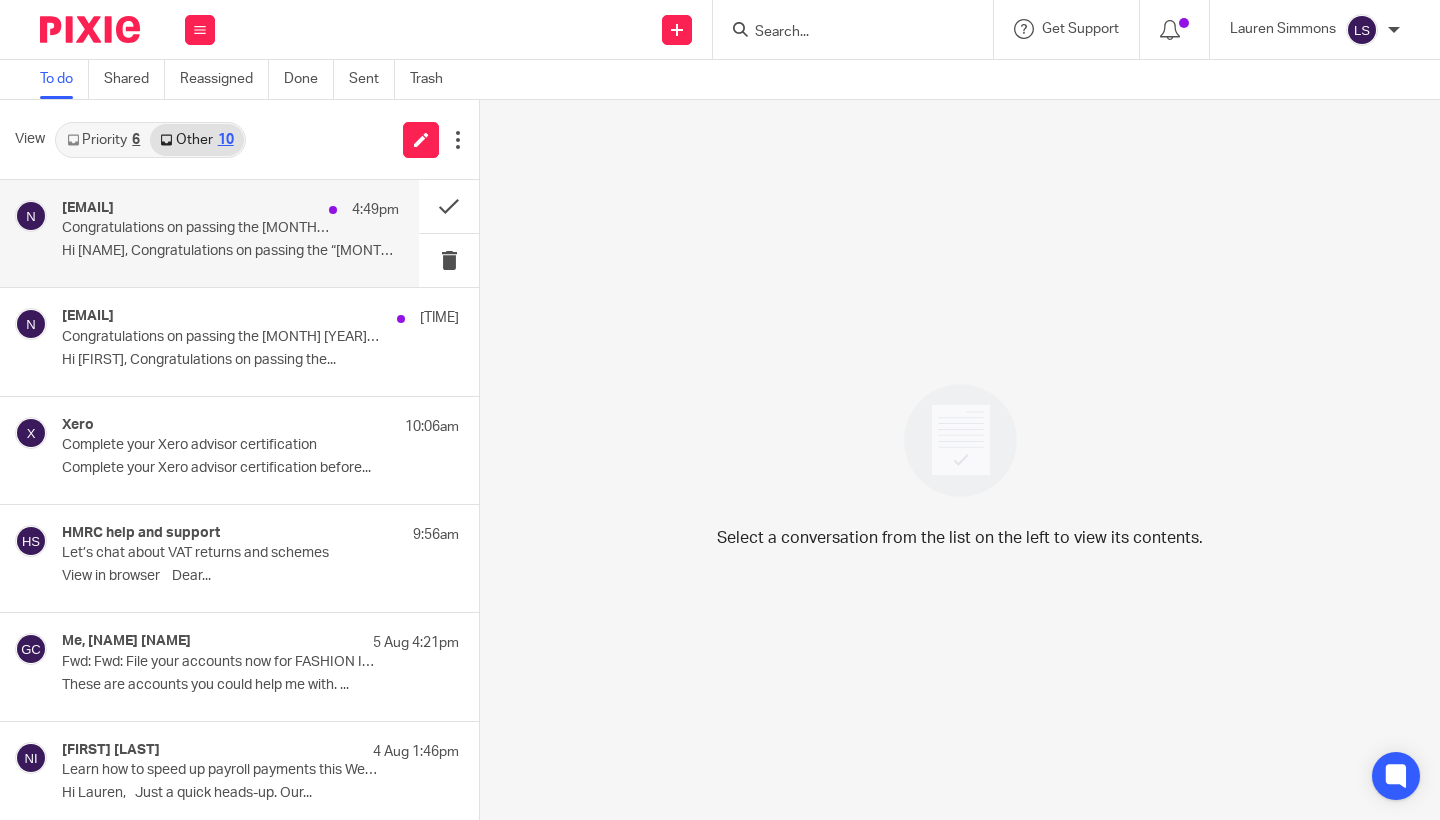 click on "[EMAIL]" at bounding box center (88, 208) 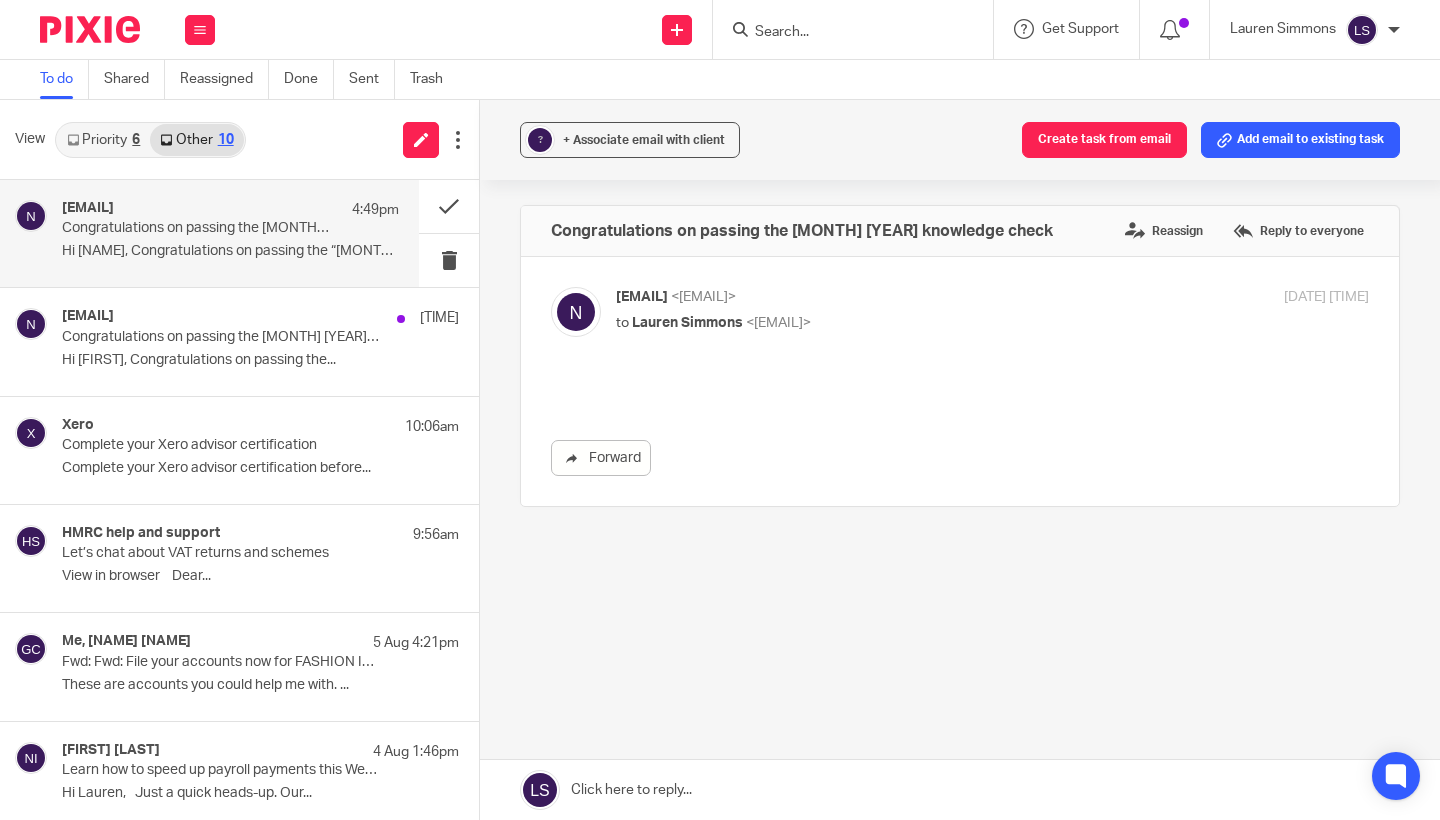 scroll, scrollTop: 0, scrollLeft: 0, axis: both 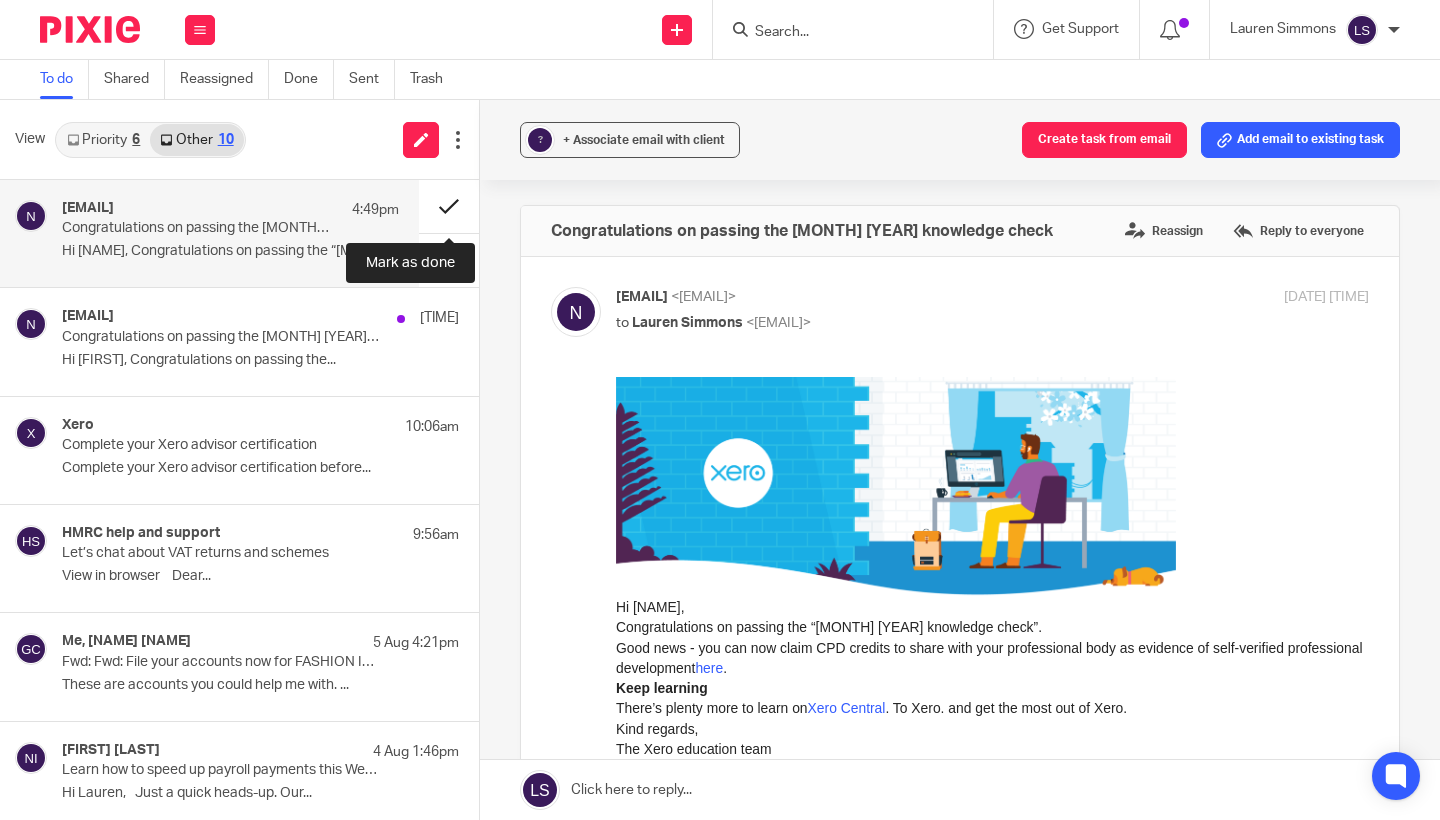 click at bounding box center (449, 206) 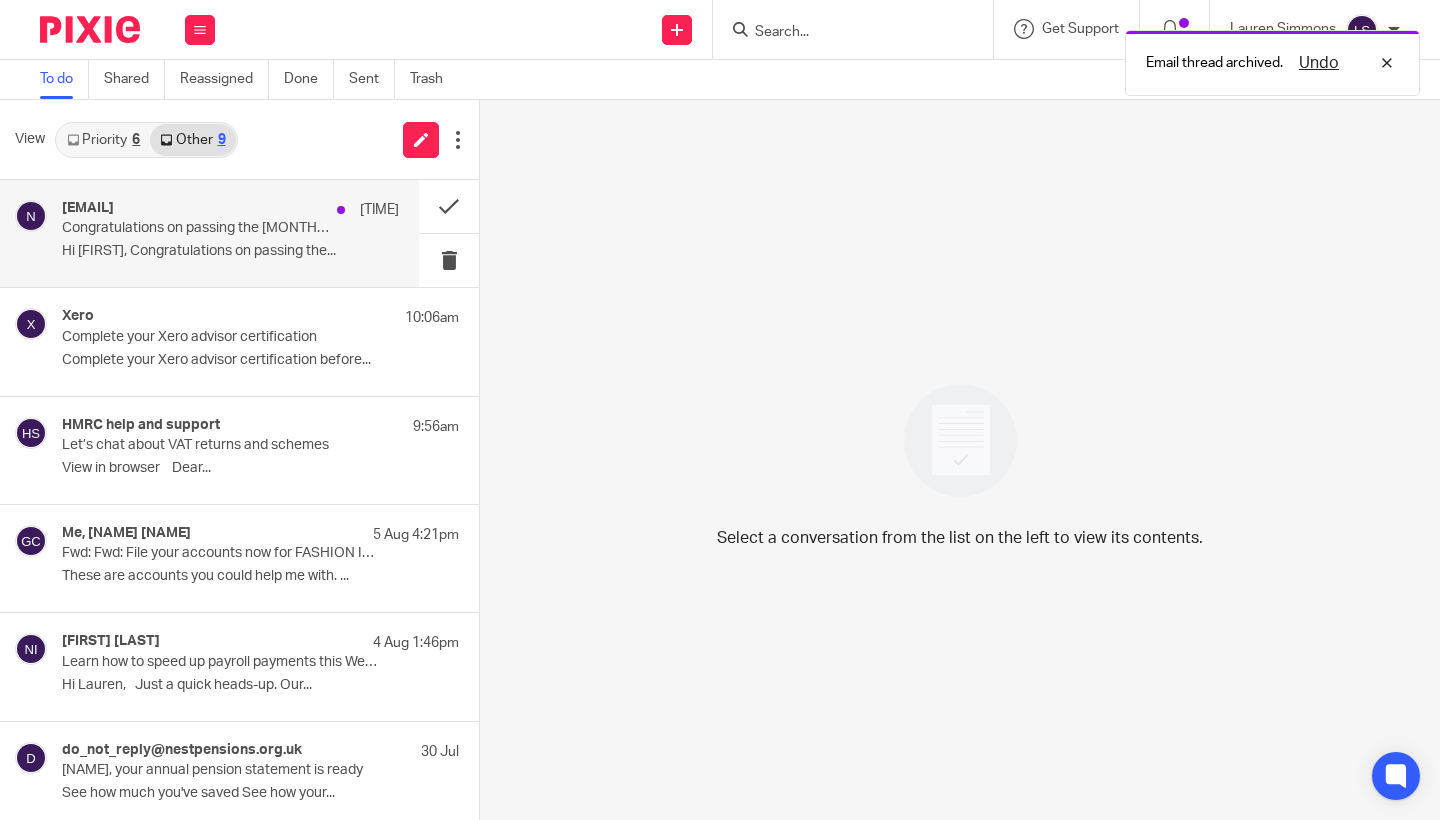 click on "noreply@support.xero.com
4:46pm" at bounding box center (230, 210) 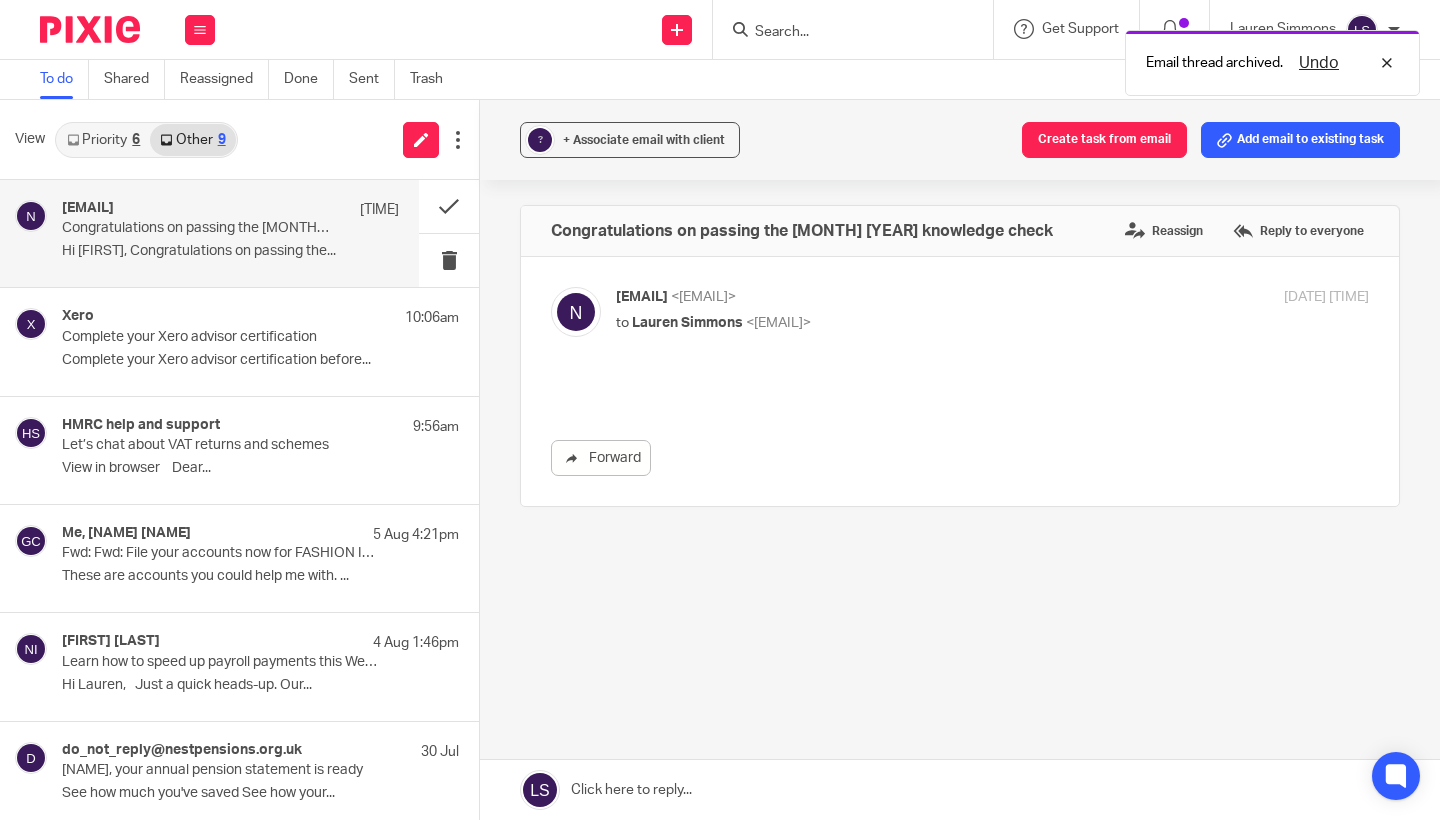 scroll, scrollTop: 0, scrollLeft: 0, axis: both 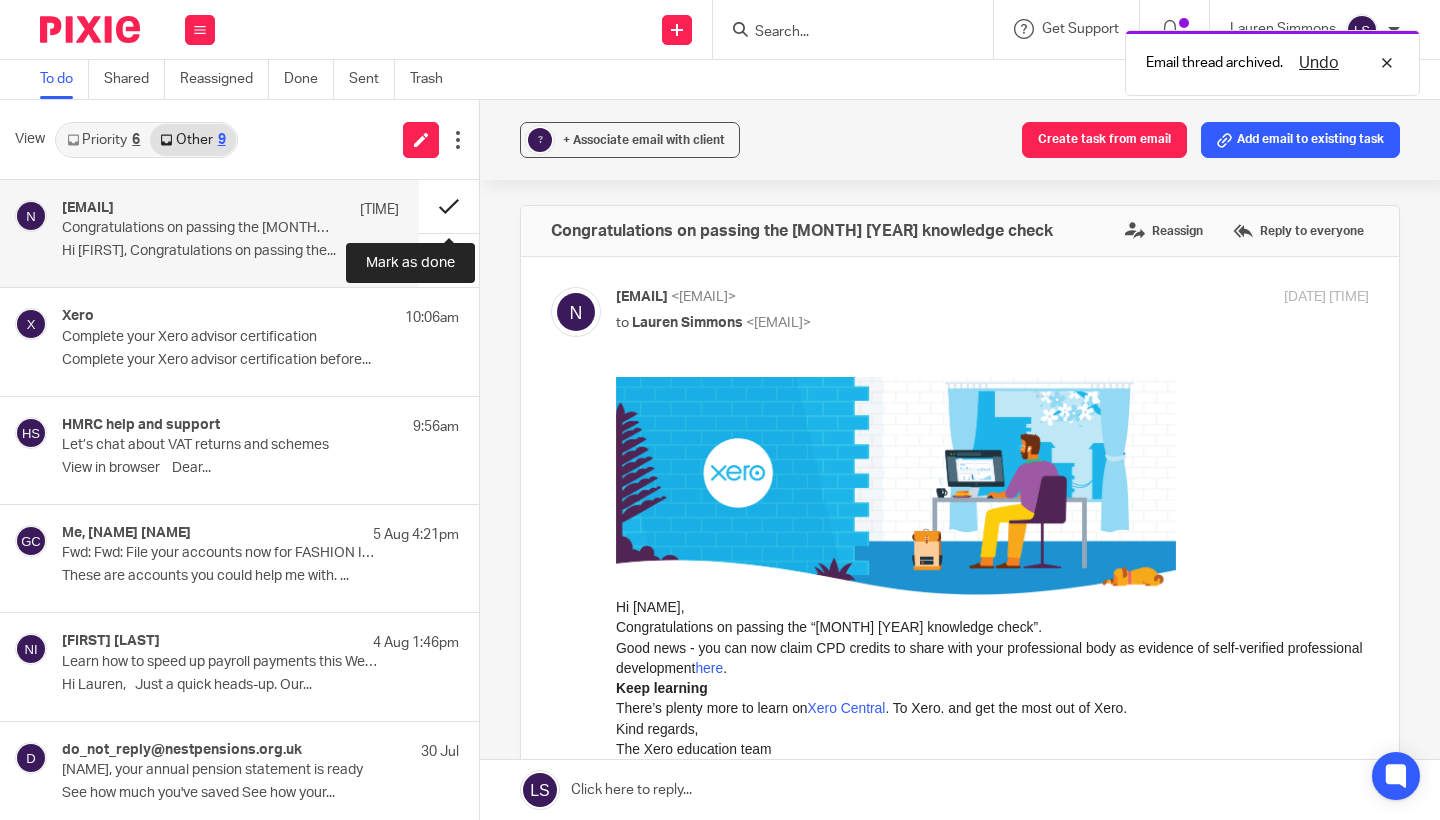 click at bounding box center (449, 206) 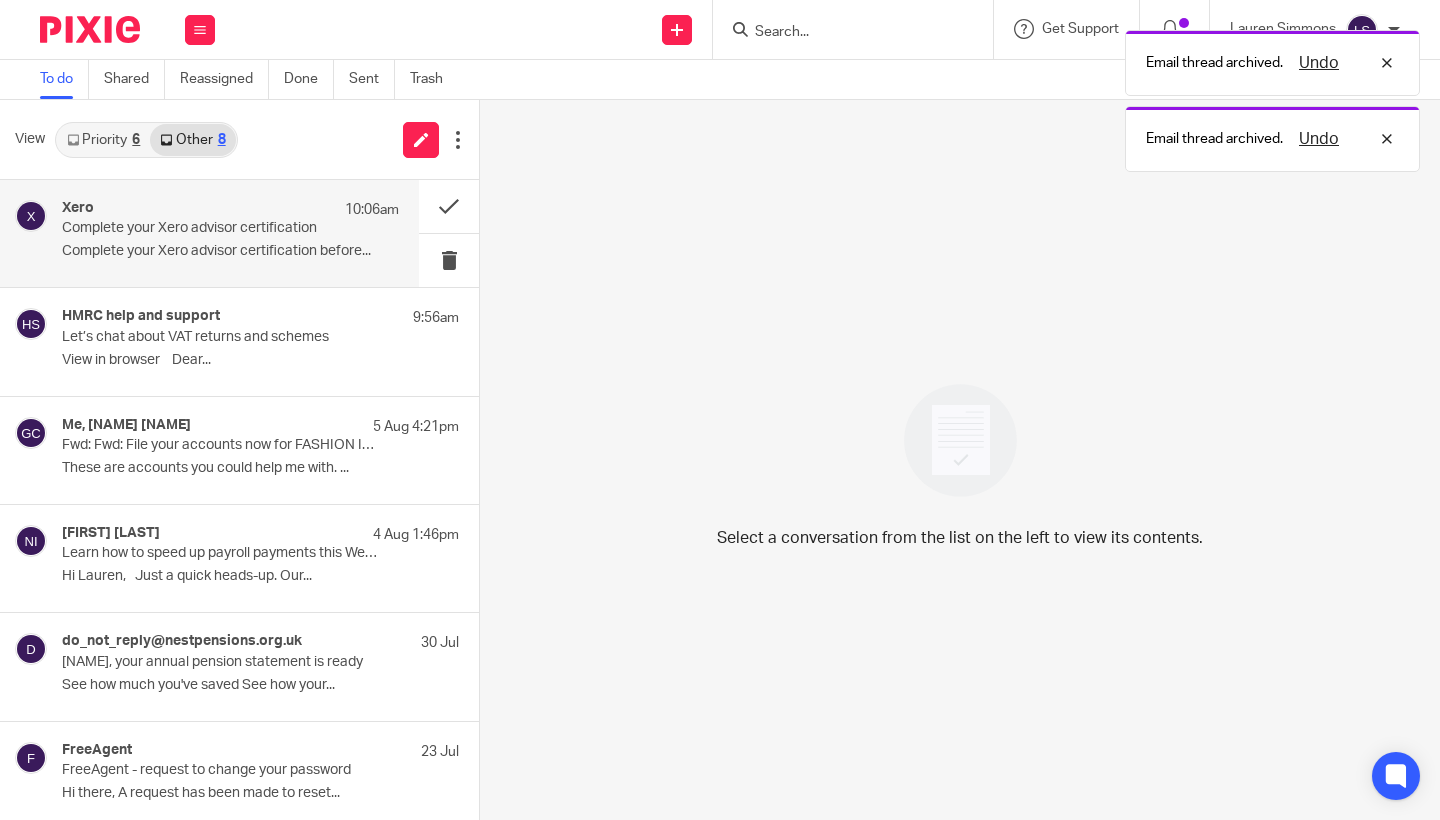 click on "Xero
10:06am" at bounding box center [230, 210] 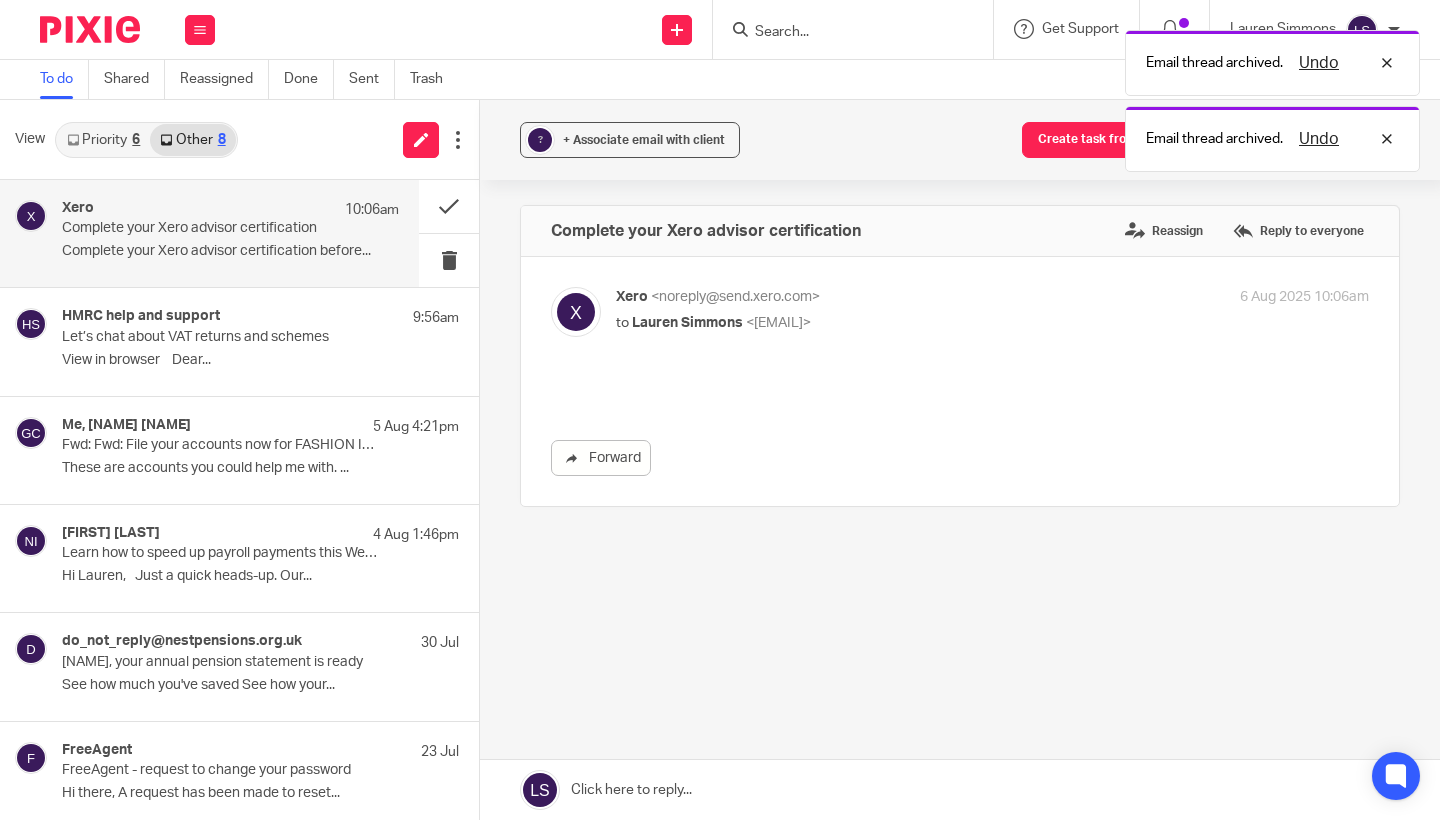 scroll, scrollTop: 0, scrollLeft: 0, axis: both 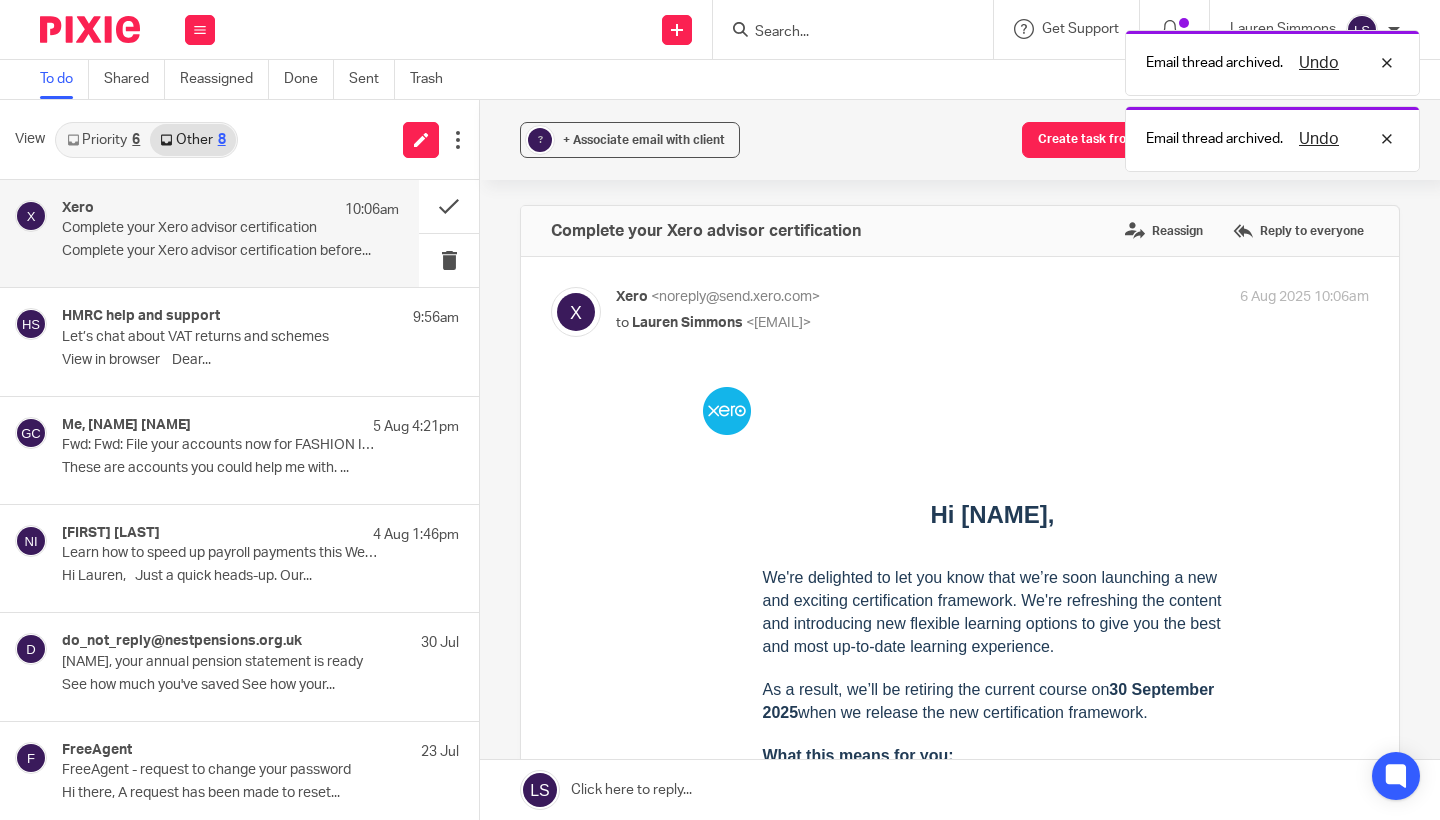 click on "Forward" at bounding box center (960, 1038) 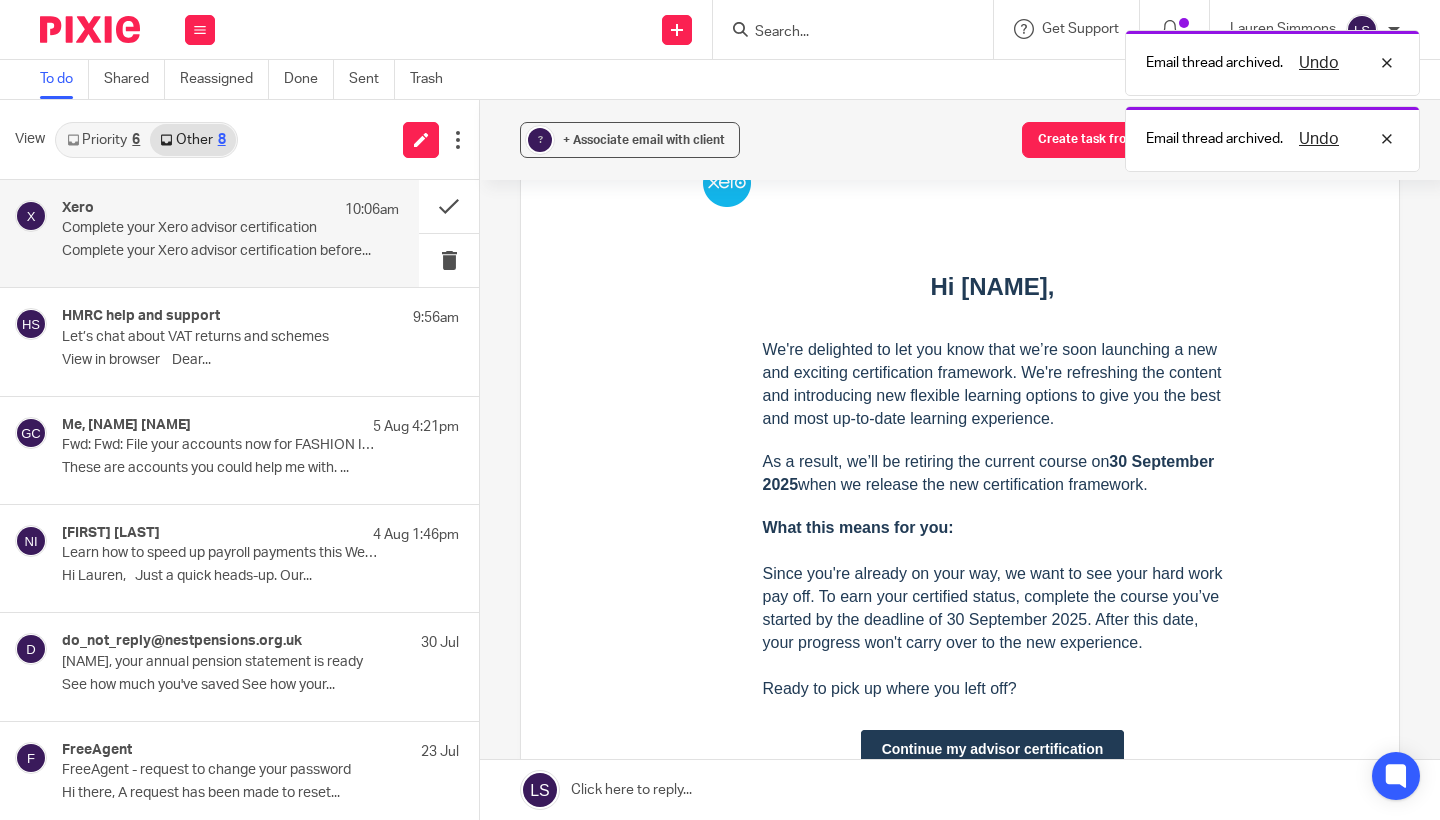 scroll, scrollTop: 238, scrollLeft: 0, axis: vertical 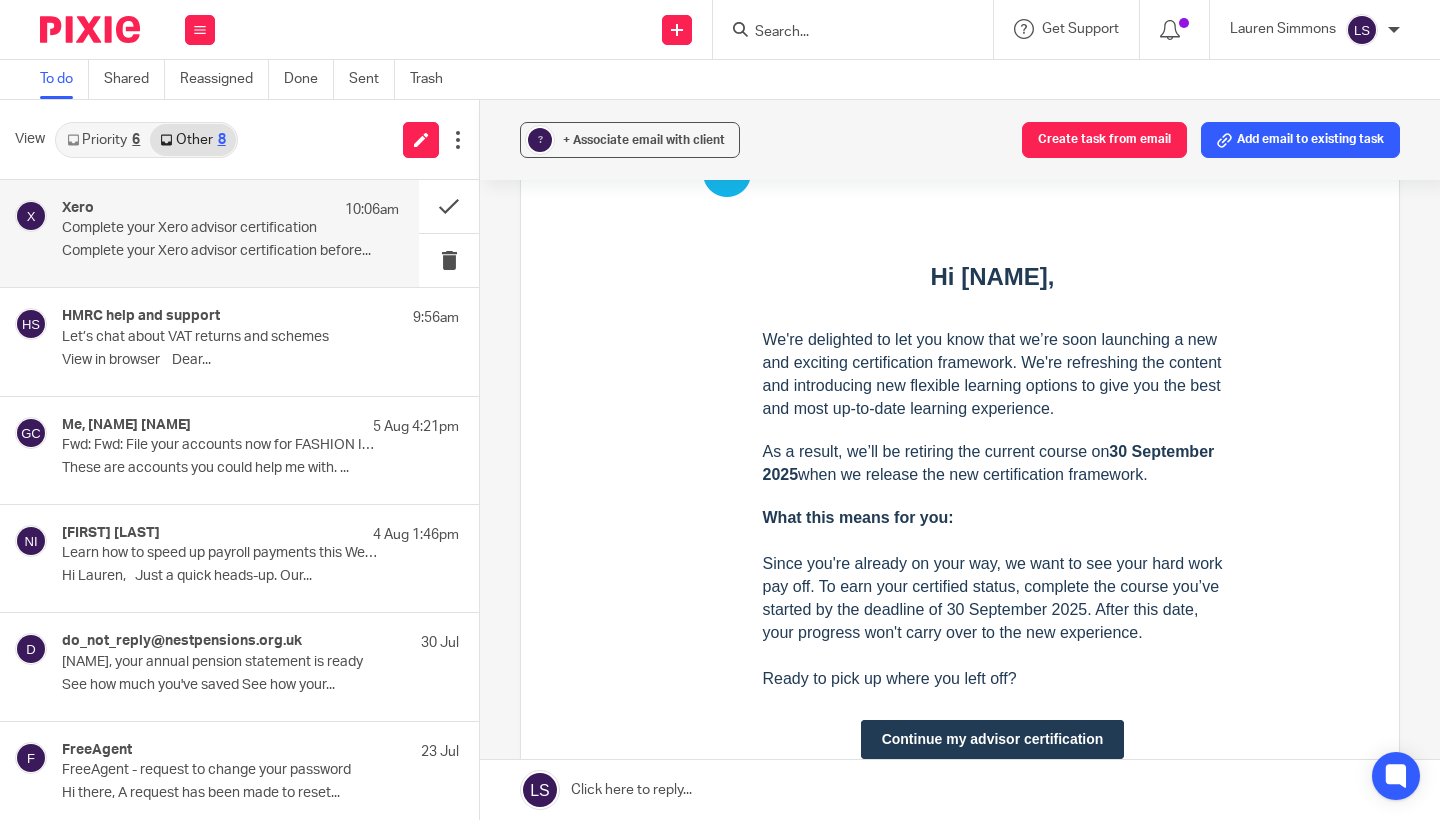 click on "Complete your Xero advisor certification before 30 September 2025 ‌ ‌ ‌ ‌ ‌ ‌ ‌ ‌ ‌ ‌ ‌ ‌ ‌ ‌ ‌ ‌ ‌ ‌   Hi Lauren, We're delighted to let you know that we’re soon launching a new and exciting certification framework. We're refreshing the content and introducing new flexible learning options to give you the best and most up-to-date learning experience. As a result, we’ll be retiring the current course on  30 September 2025  when we release the new certification framework. What this means for you:  Since you're already on your way, we want to see your hard work pay off. To earn your certified status, complete the course you’ve started by the deadline of 30 September 2025. After this date, your progress won't carry over to the new experience.  Ready to pick up where you left off? Continue my advisor certification If you’ve completed your certification in the last 24 hours, please ignore this email. Kind regards,  The Xero team   Xero Login" at bounding box center [992, 763] 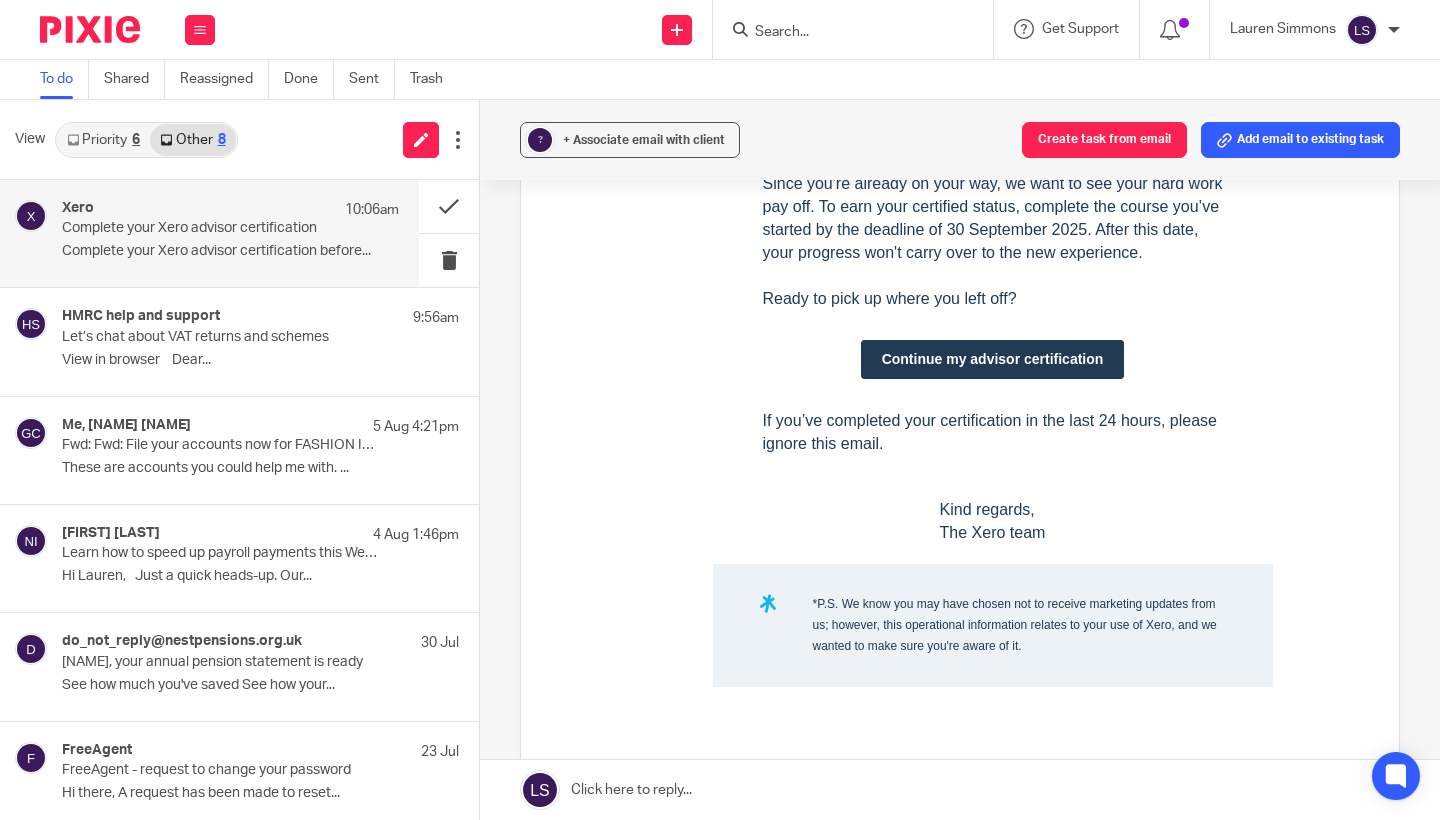 scroll, scrollTop: 670, scrollLeft: 0, axis: vertical 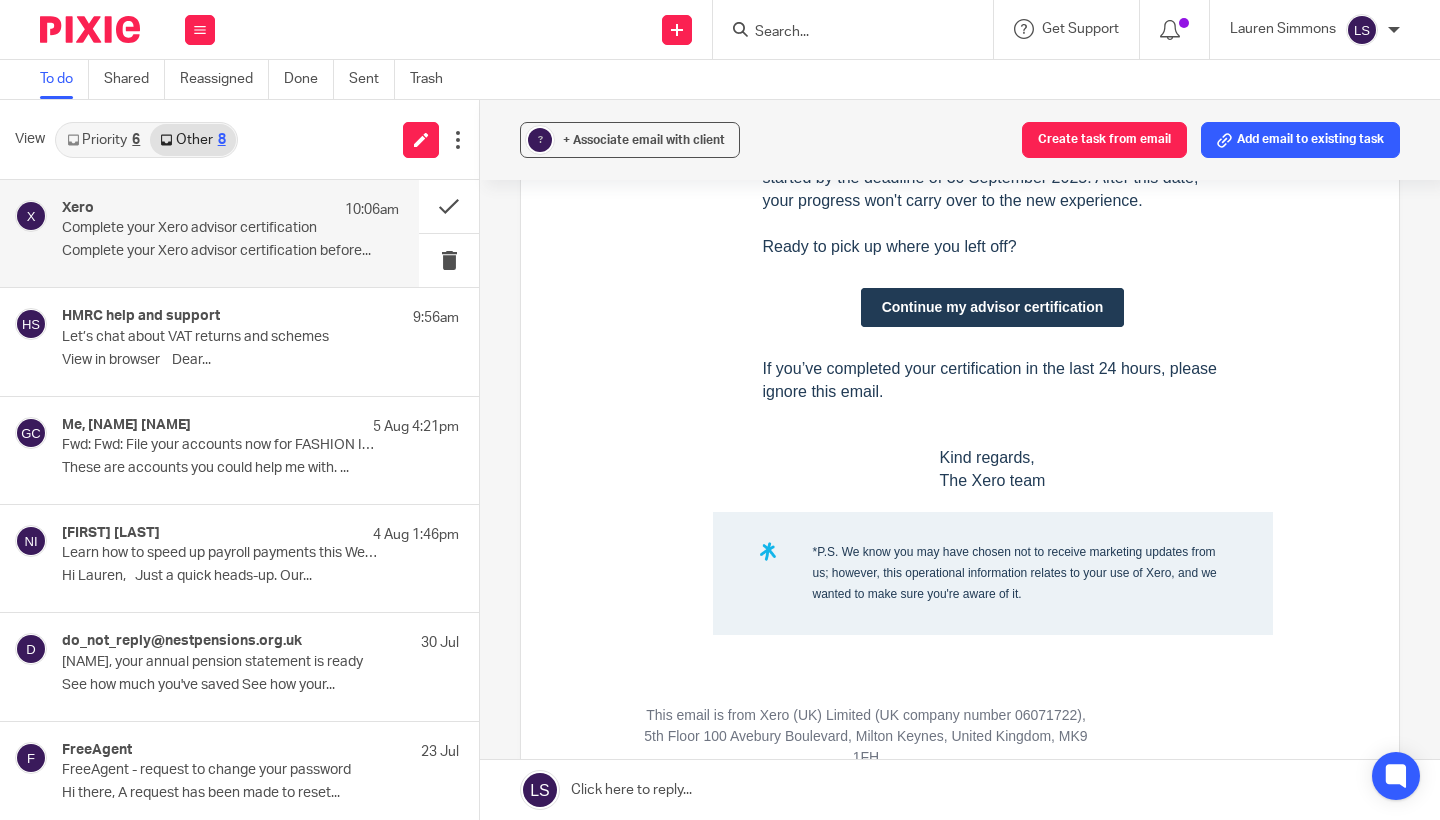 click on "Continue my advisor certification" at bounding box center (993, 307) 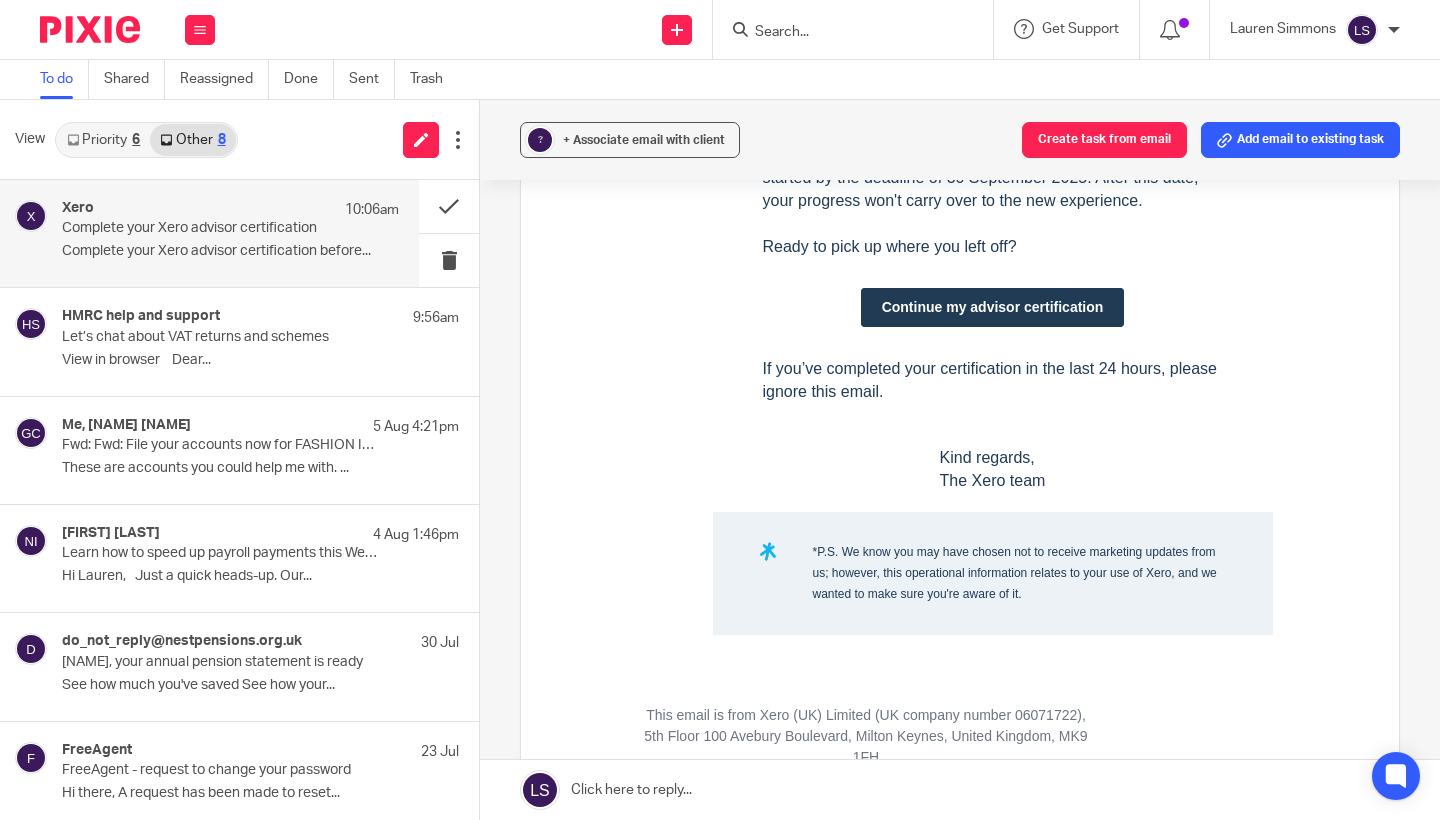 click on "Other
8" at bounding box center [192, 140] 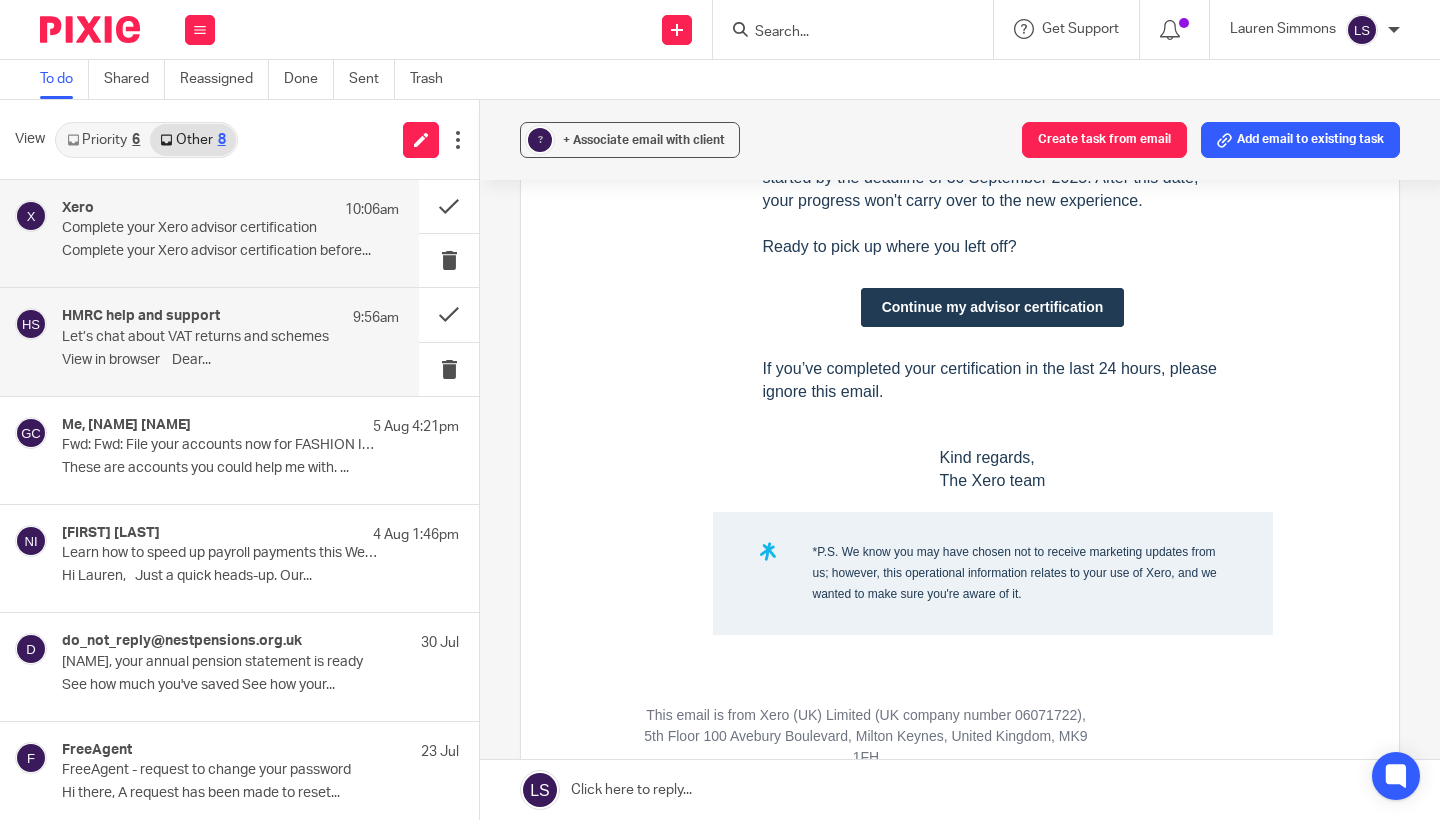 click on "Let’s chat about VAT returns and schemes" at bounding box center [197, 337] 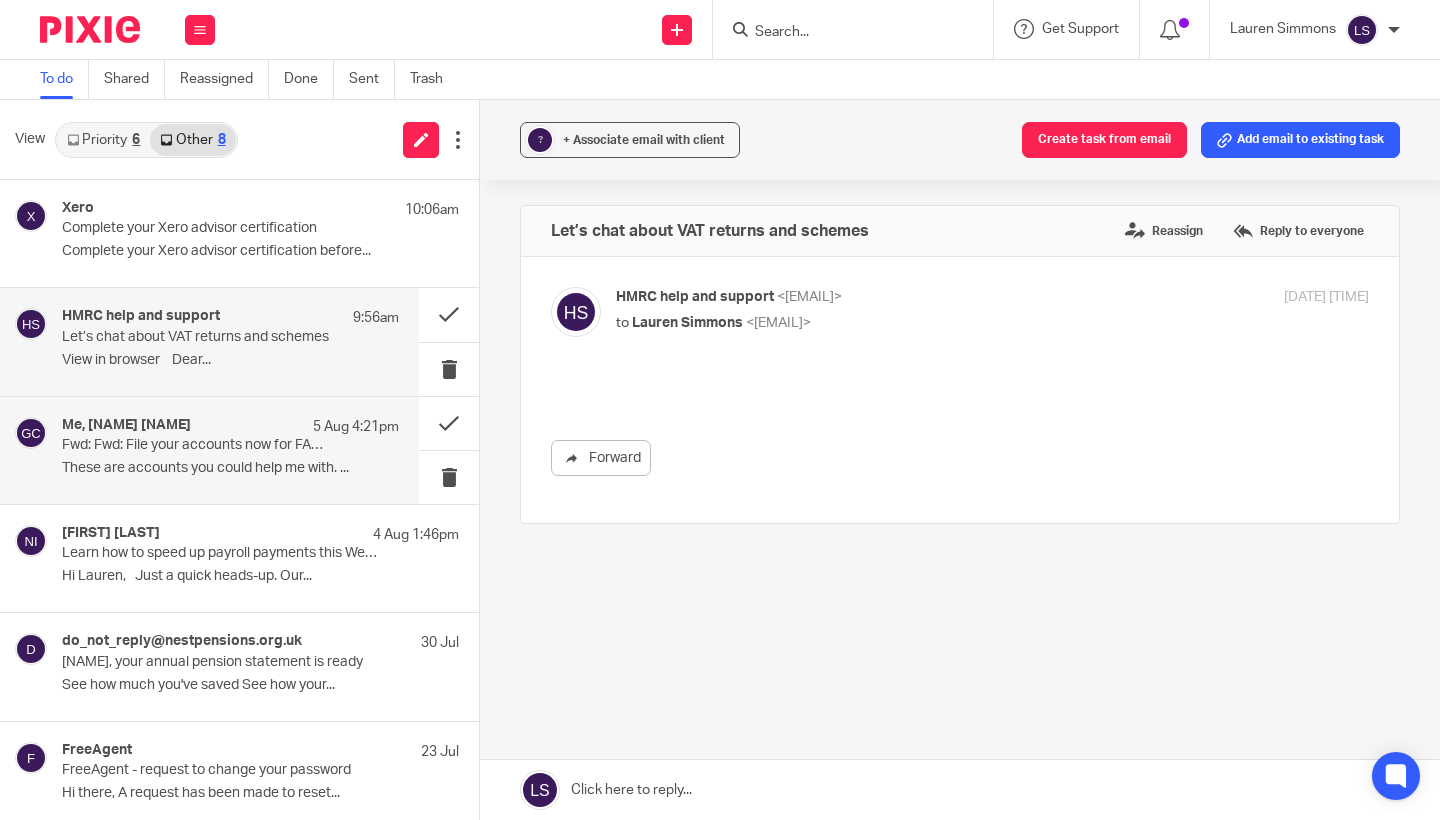 click on "Me, Gillian Caughey
5 Aug 4:21pm" at bounding box center [230, 427] 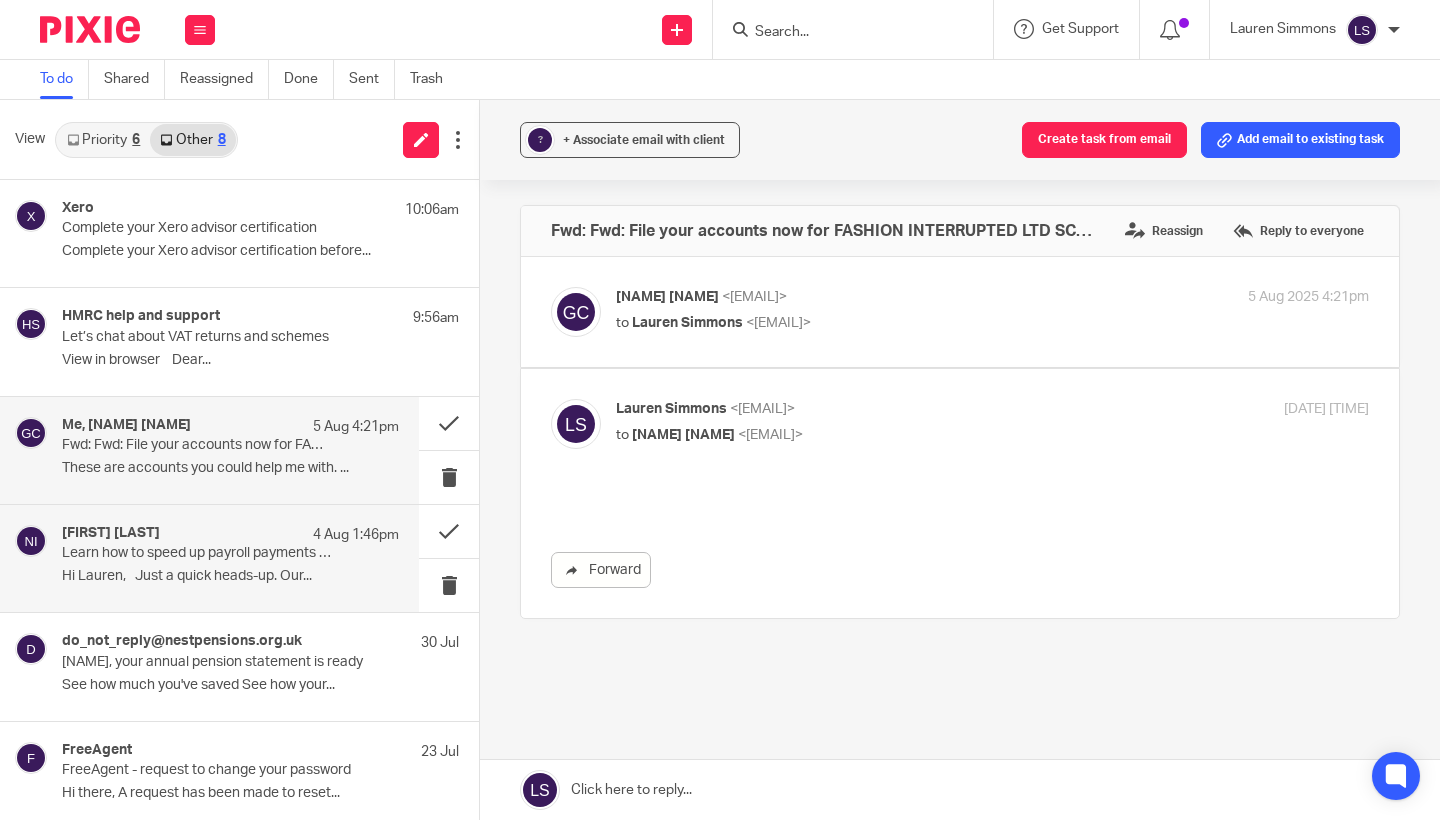scroll, scrollTop: 0, scrollLeft: 0, axis: both 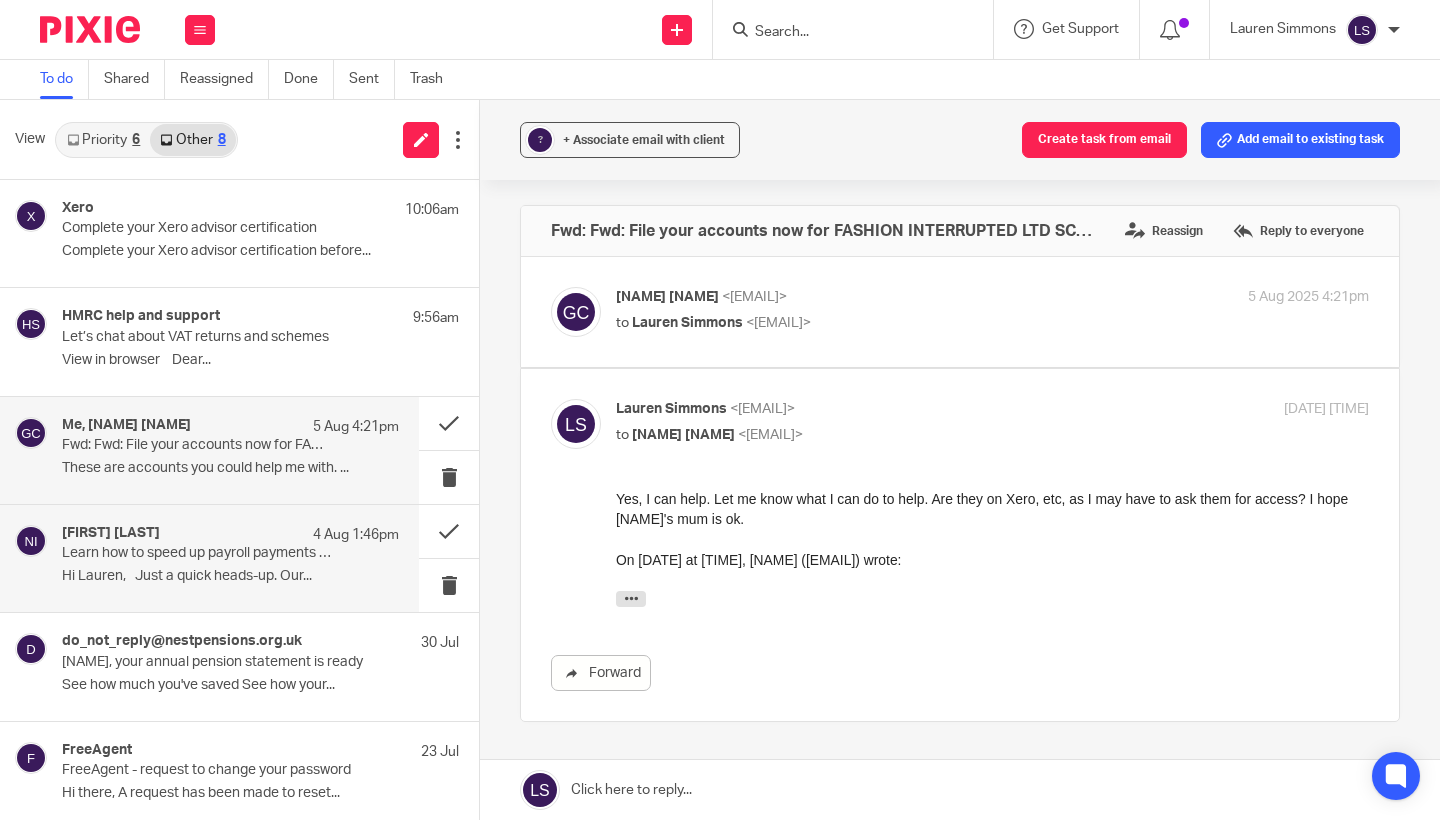 click on "Hi Lauren,     Just a quick heads-up. Our..." at bounding box center [230, 576] 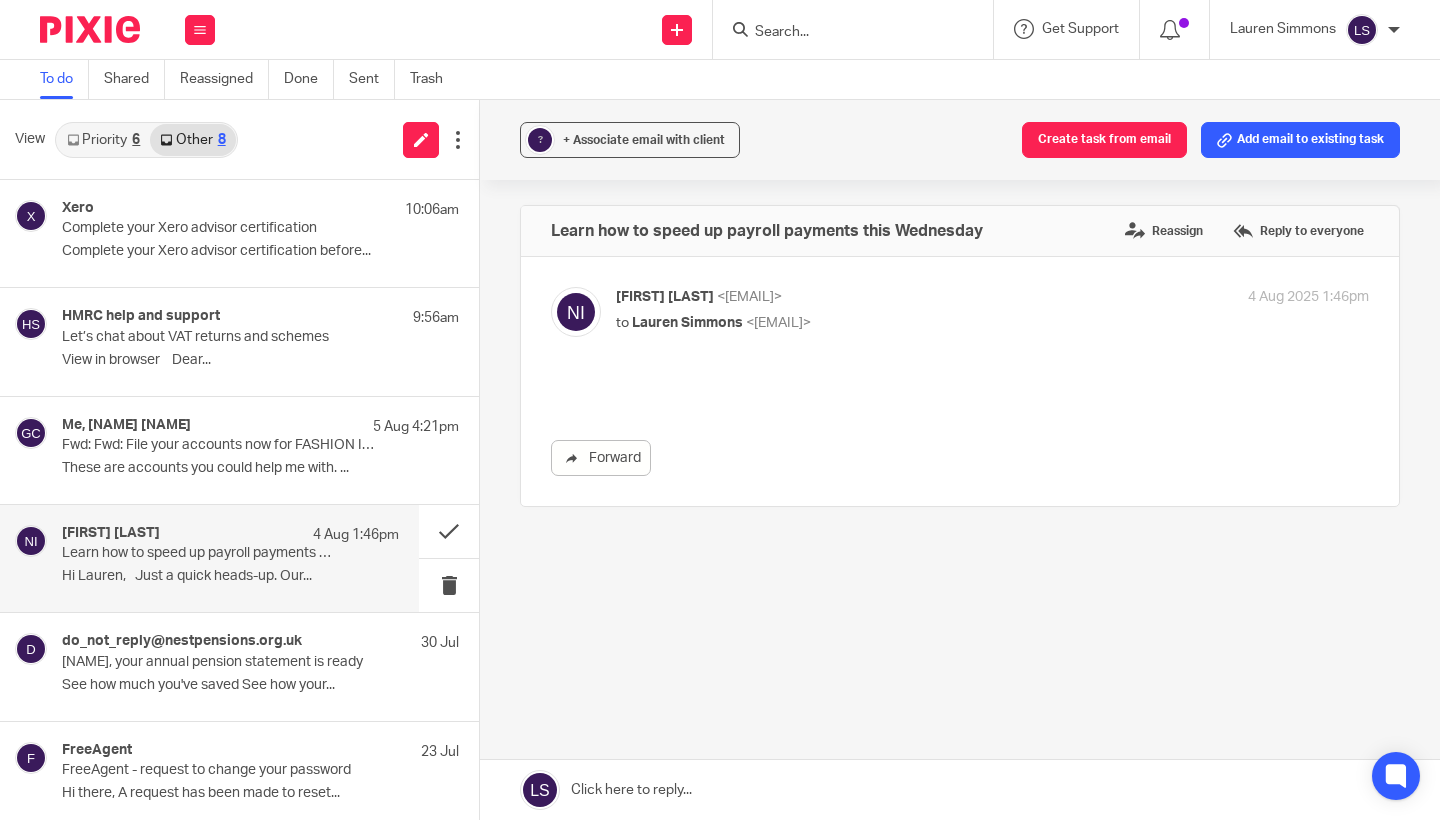 scroll, scrollTop: 0, scrollLeft: 0, axis: both 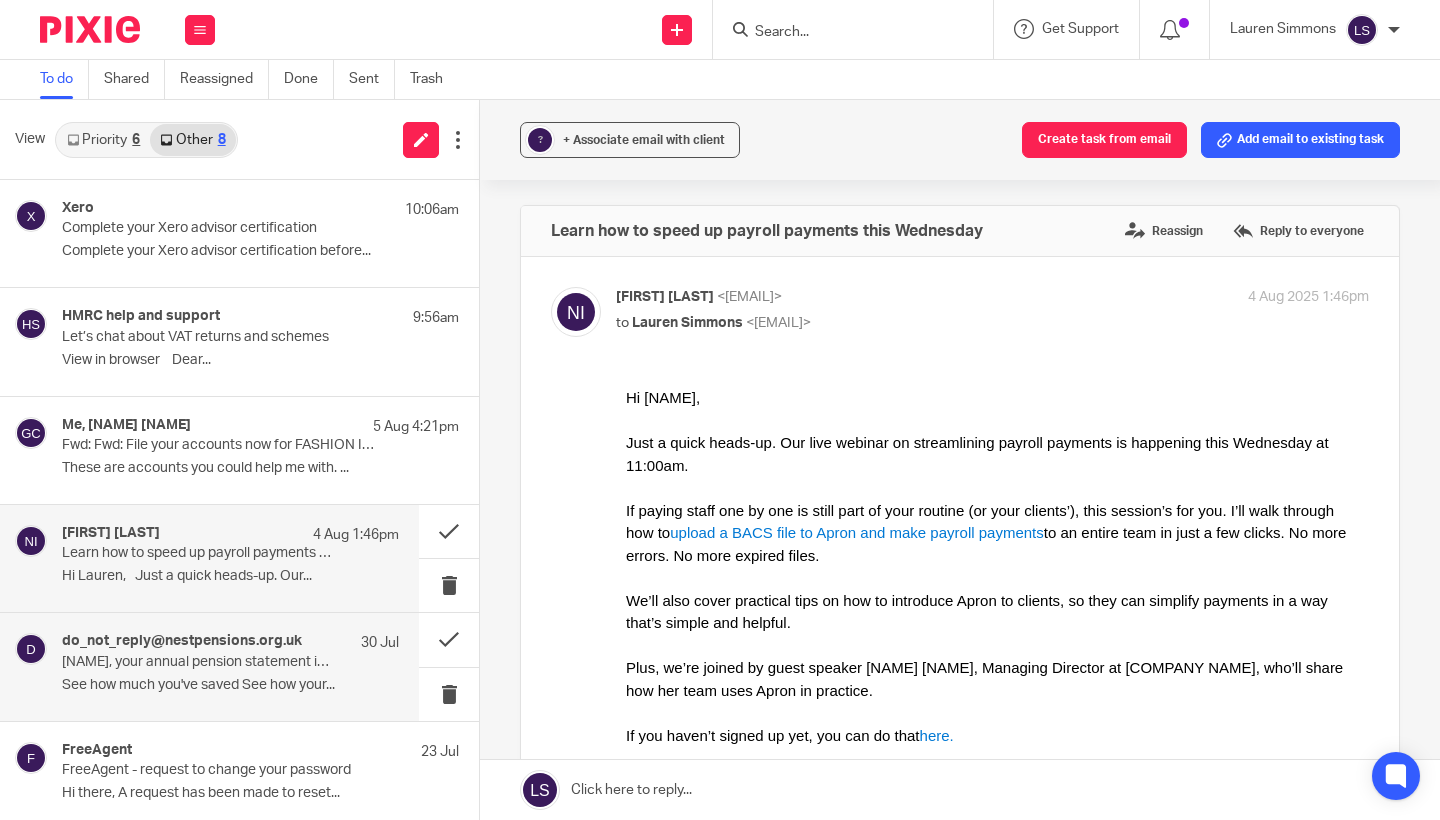 click on "do_not_reply@nestpensions.org.uk
30 Jul   Lauren, your annual pension statement is ready   See how much you've saved        See how your..." at bounding box center [230, 666] 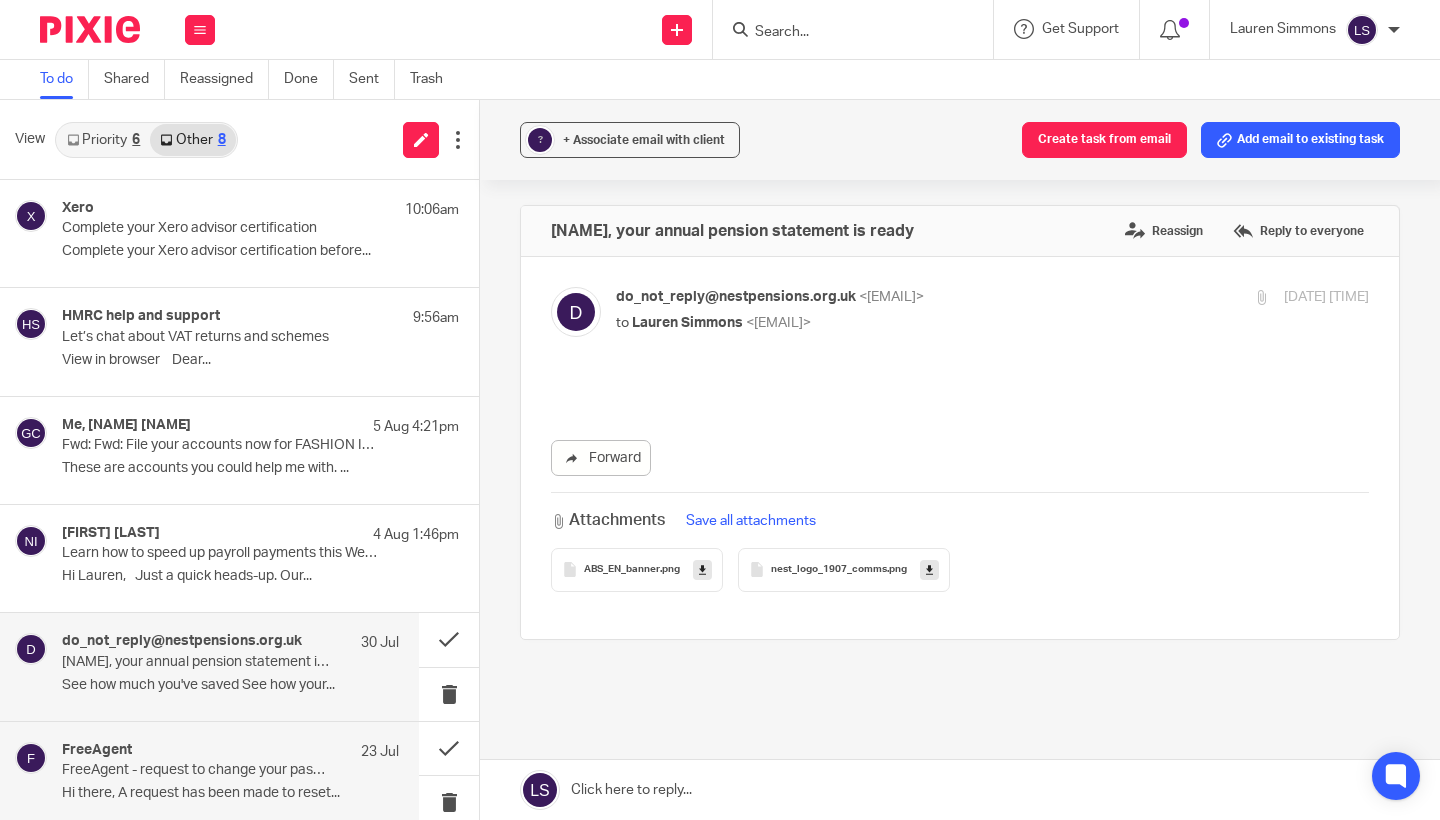 click on "FreeAgent
23 Jul   FreeAgent - request to change your password   Hi there,   A request has been made to reset..." at bounding box center [209, 775] 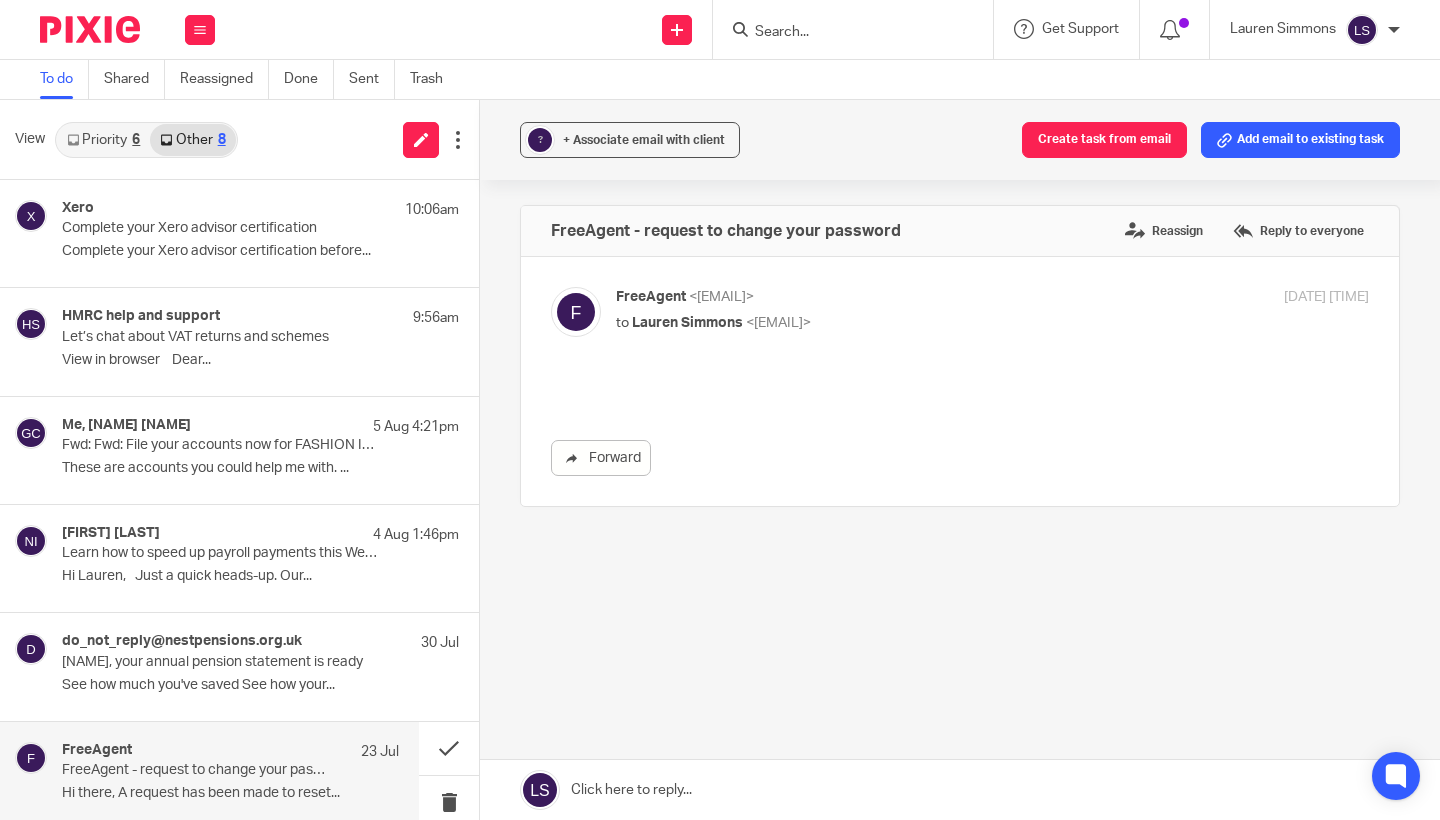 scroll, scrollTop: 0, scrollLeft: 0, axis: both 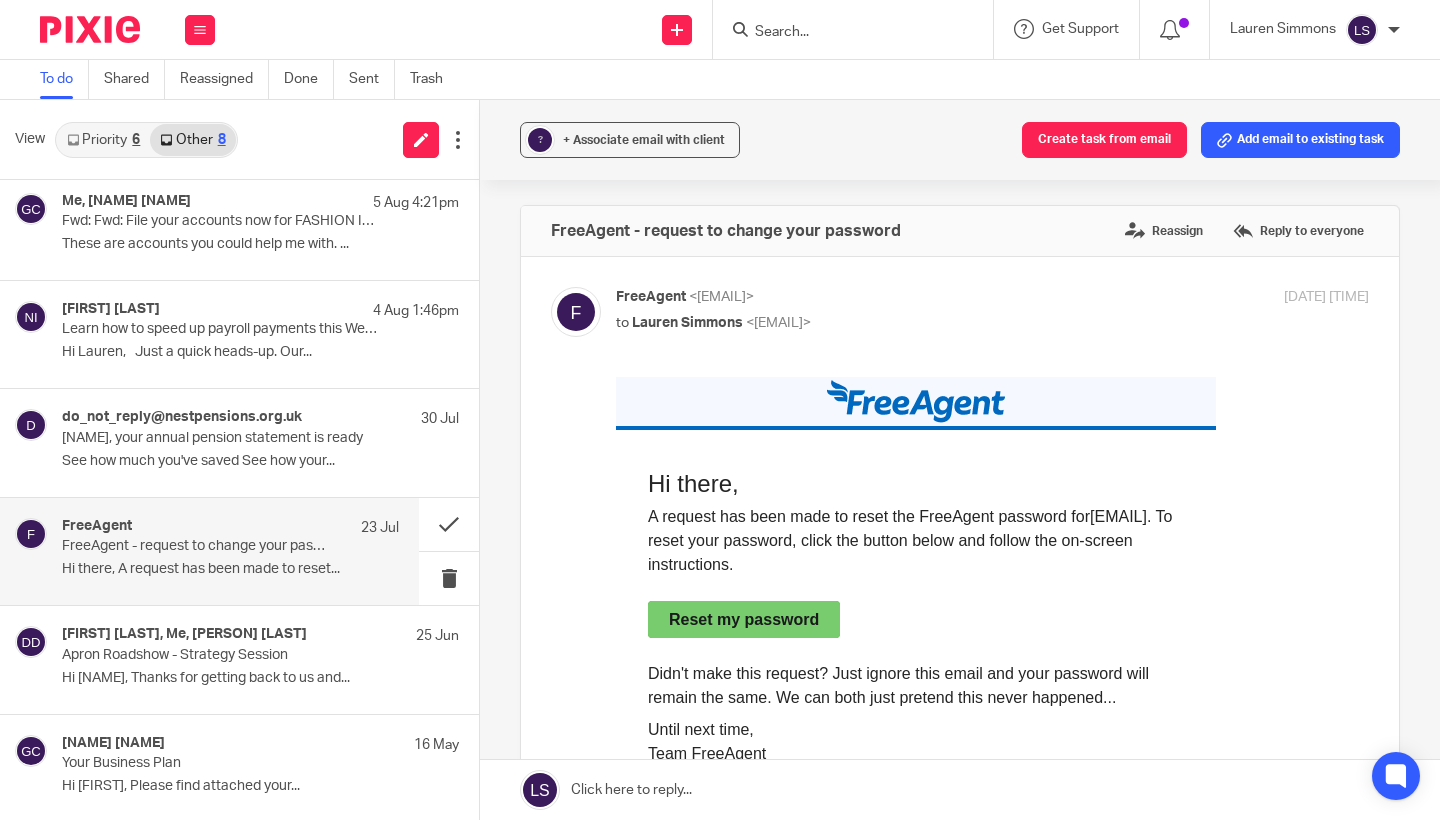 click on "View
Priority
6
Other
8" at bounding box center (239, 140) 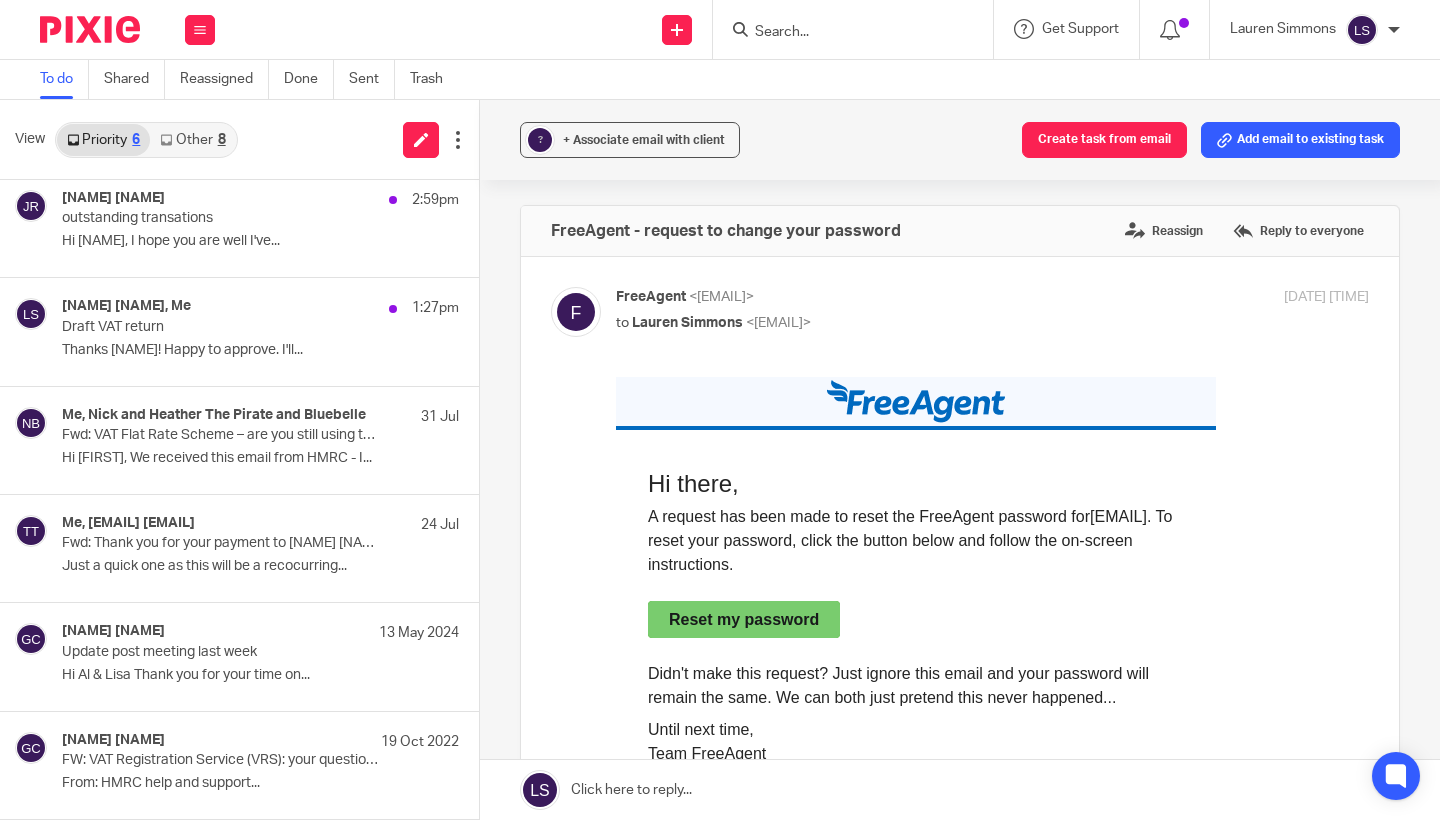 scroll, scrollTop: 0, scrollLeft: 0, axis: both 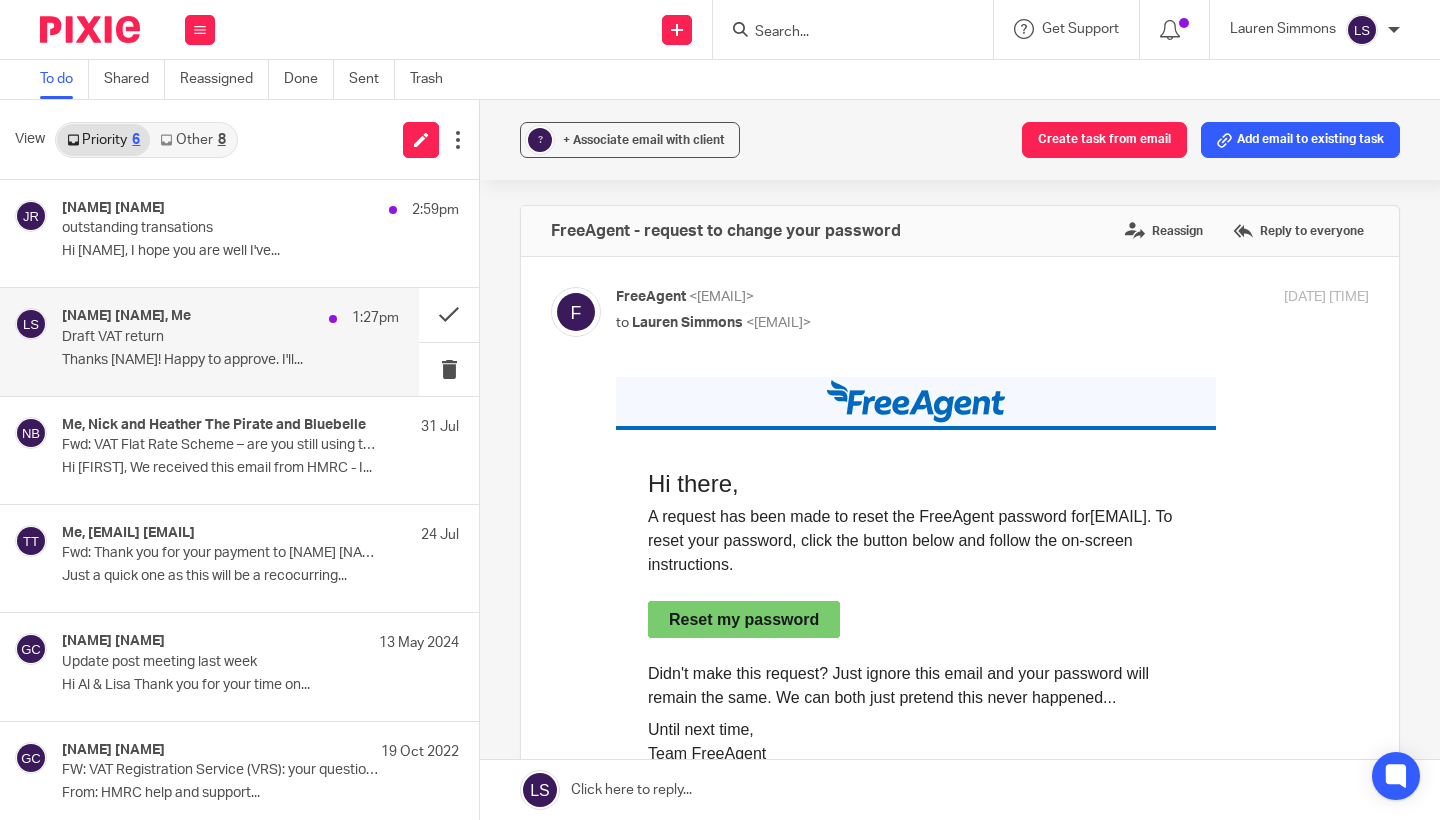 click on "Gabriella Marcella, Me
1:27pm   Draft VAT return   Thanks Lauren!  Happy to approve. I'll..." at bounding box center [230, 341] 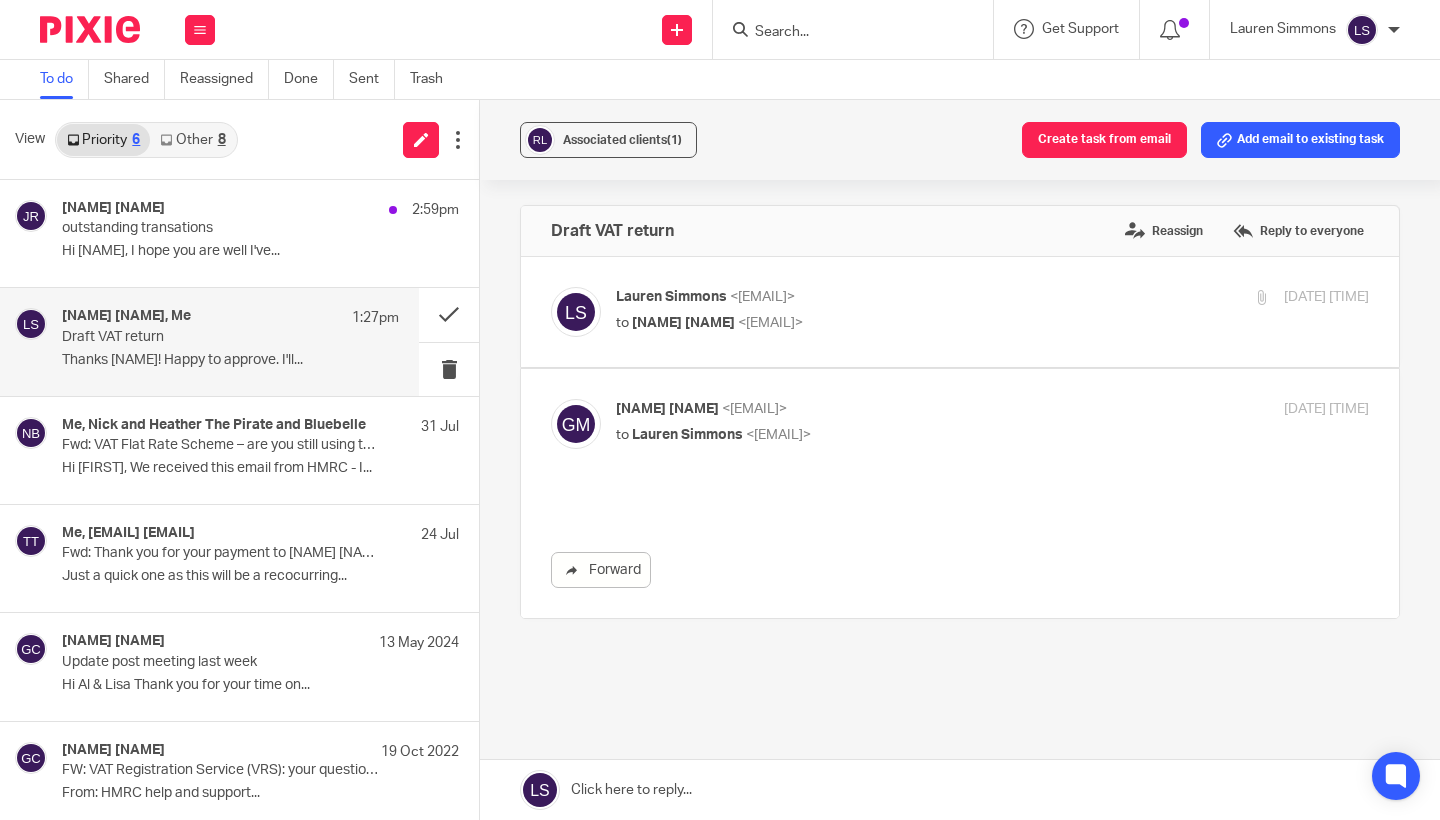 scroll, scrollTop: 0, scrollLeft: 0, axis: both 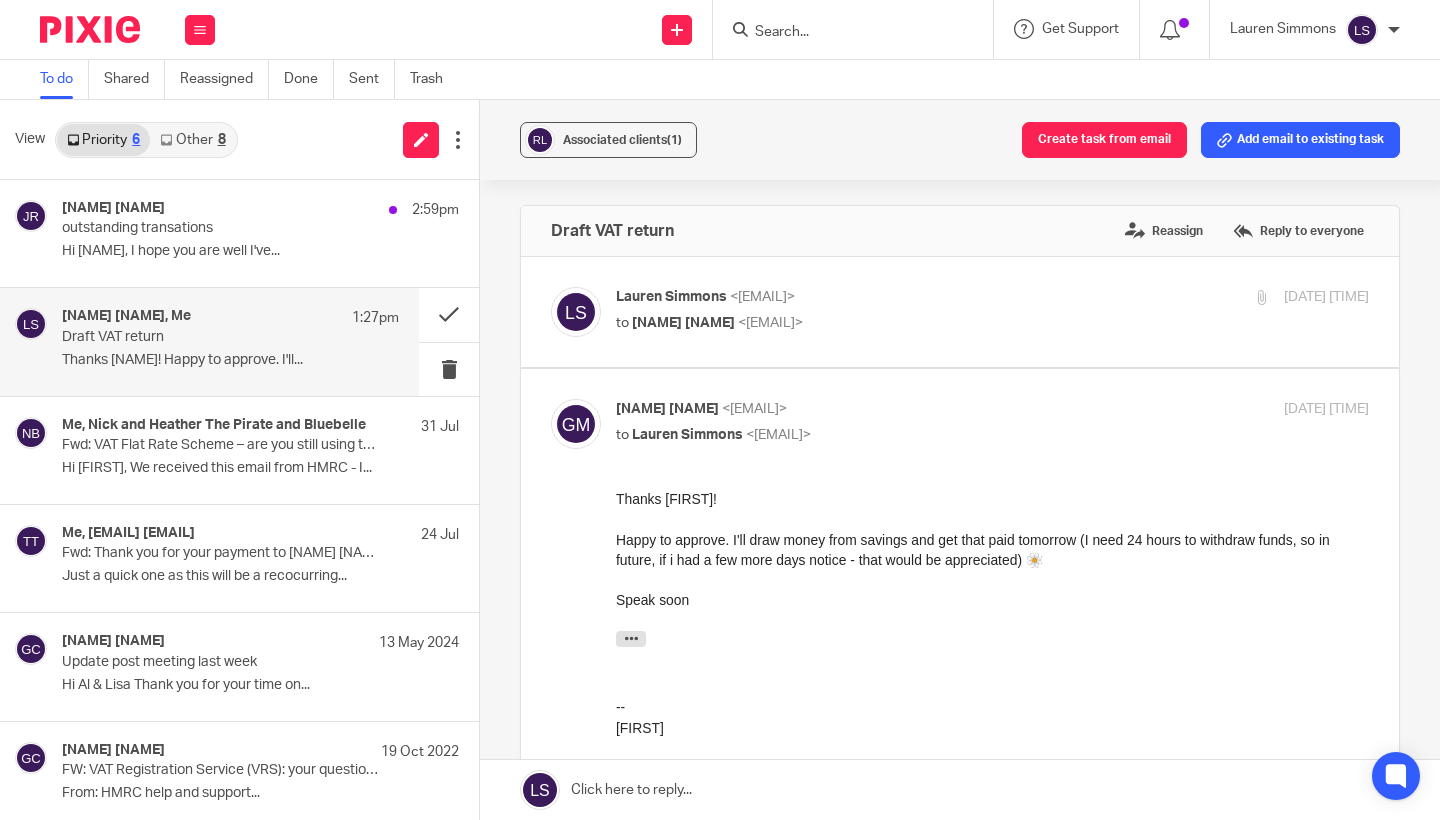 click on "On Wed, 6 Aug 2025 at 10:26, Lauren Simmons < Lauren@fearlessfinancials.co.uk > wrote: Dear  Gabriella,   In the attachment, you'll find the draft VAT return that we are to submit to HMRC.   Kindly review it at your earliest convenience and confirm if you would like us to proceed with the filing.   A payment of  £12,358.94  to HMRC is due by  tomorrow . Details on how to pay can be  found here ,  and your reference is your VAT number.   Don't hesitate to let me know if you have any questions.   Thanks, Lauren" at bounding box center [992, 644] 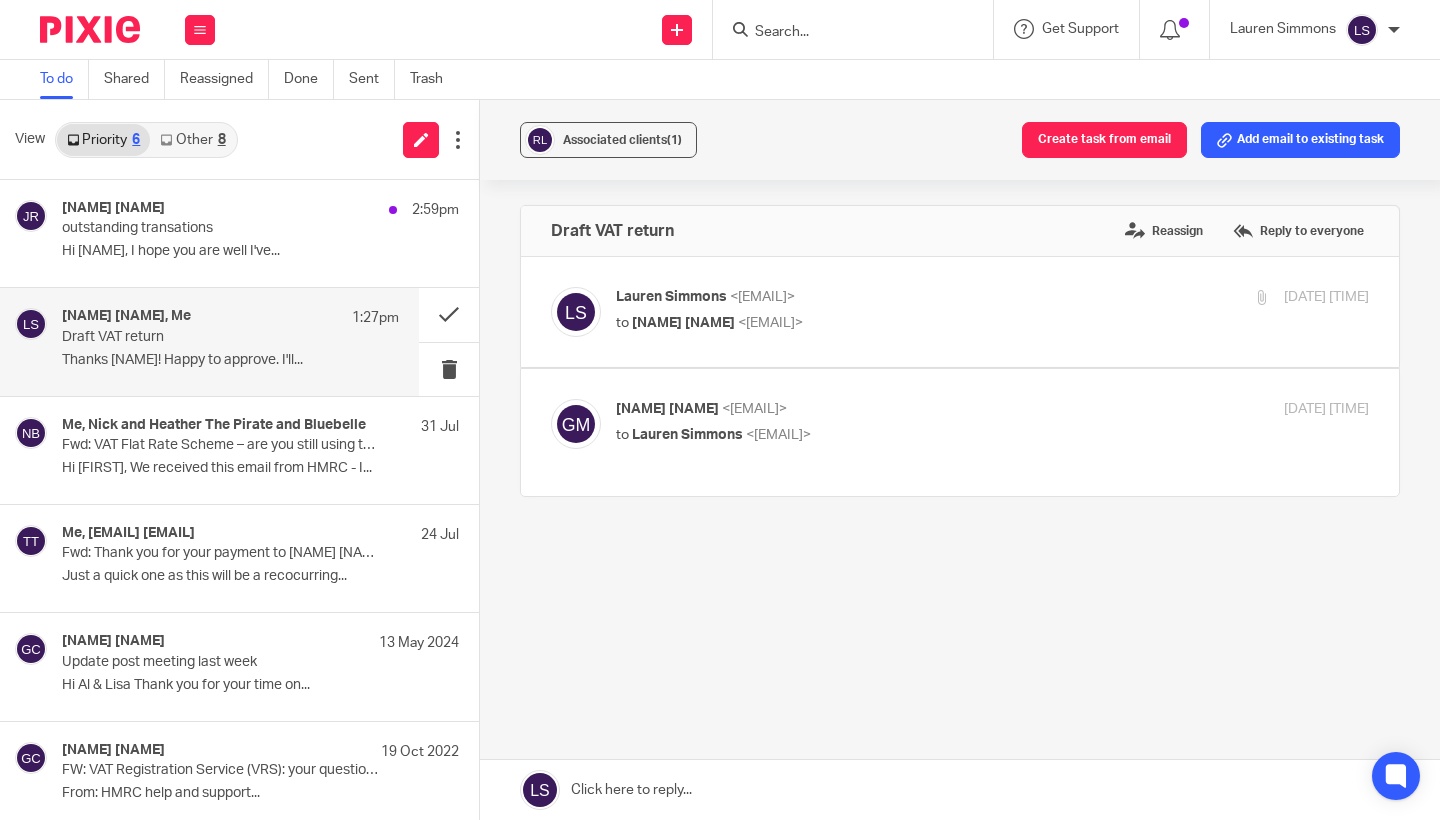 drag, startPoint x: 645, startPoint y: 808, endPoint x: 704, endPoint y: 638, distance: 179.94722 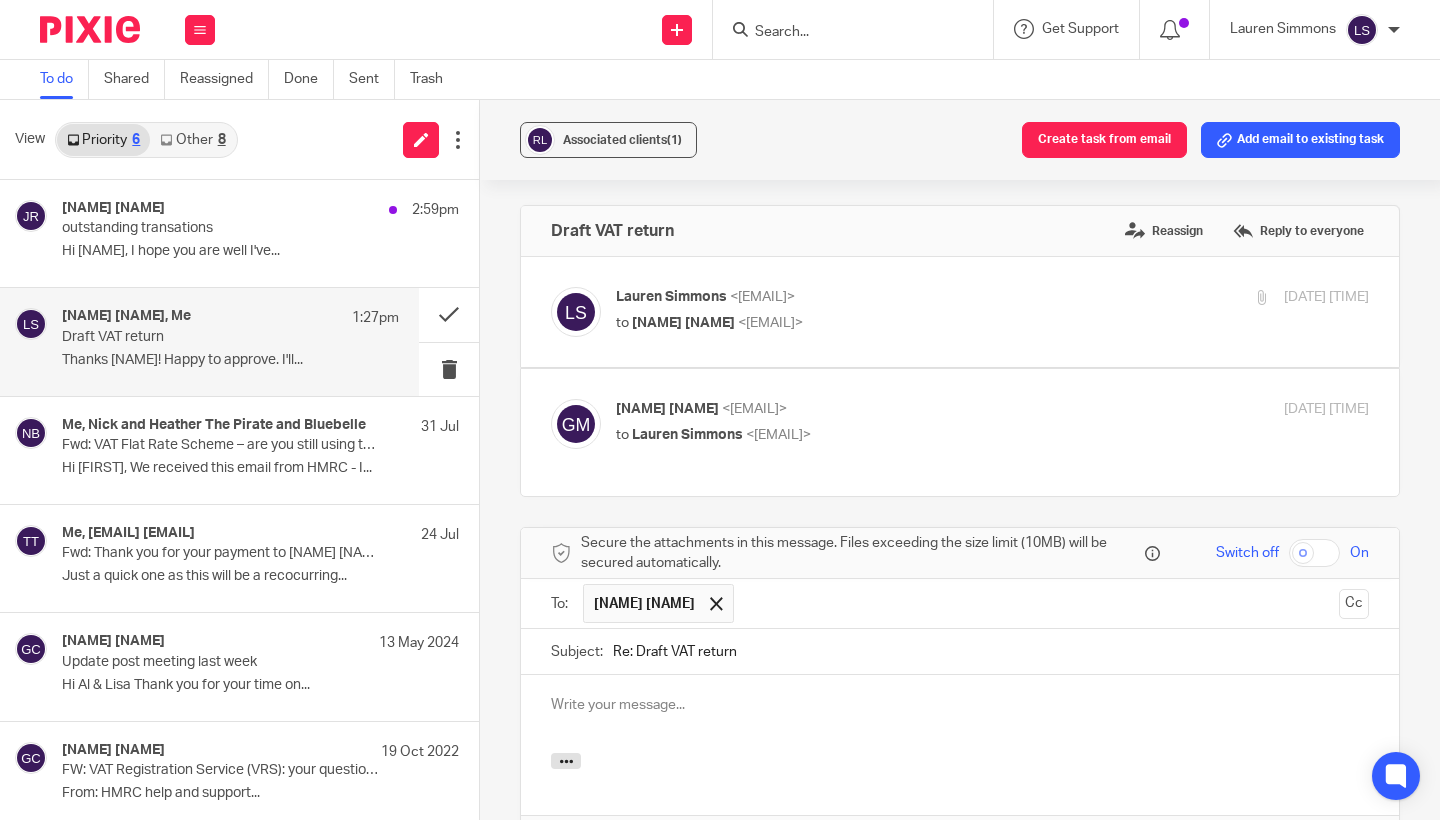 scroll, scrollTop: 296, scrollLeft: 0, axis: vertical 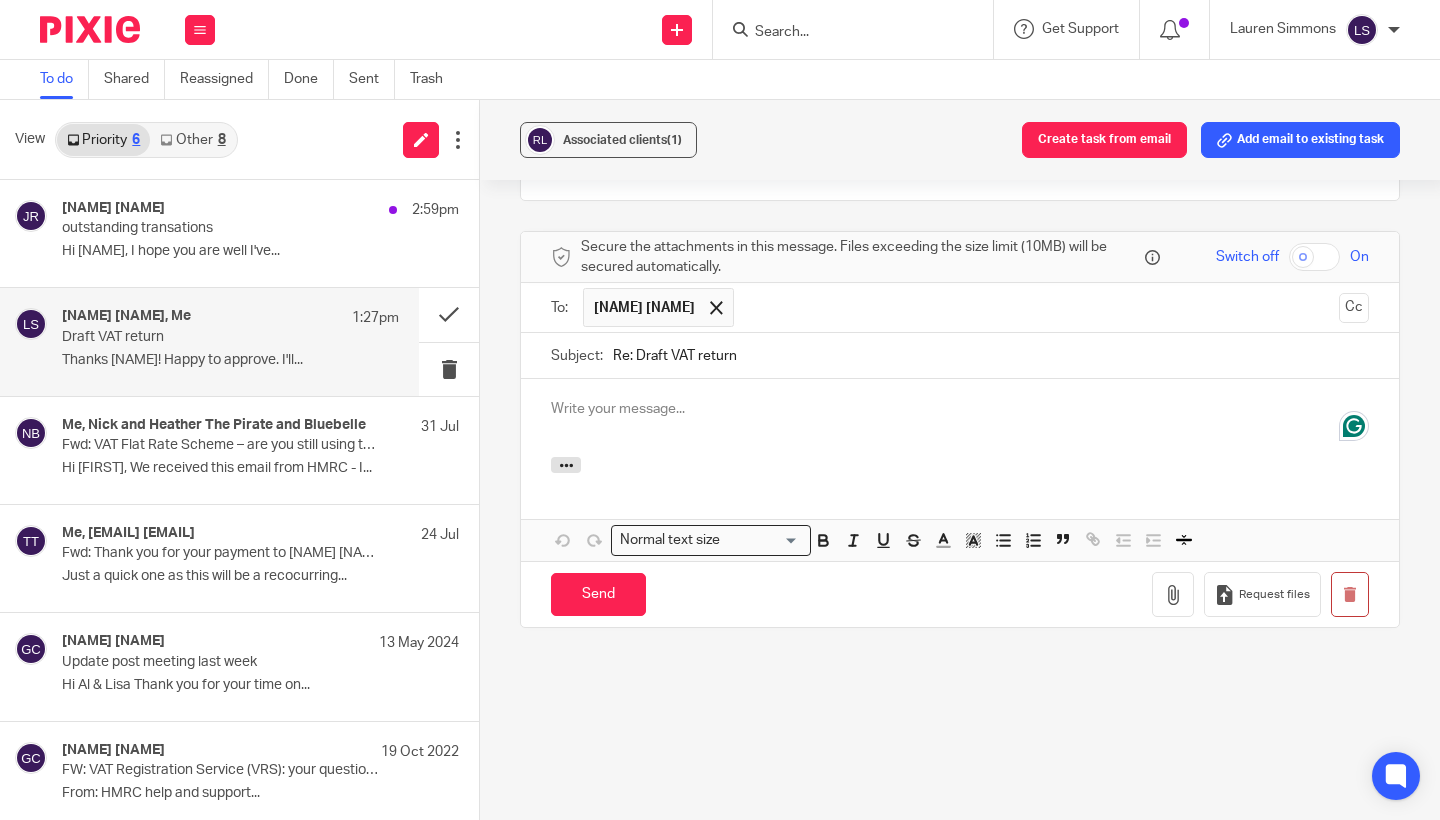 type 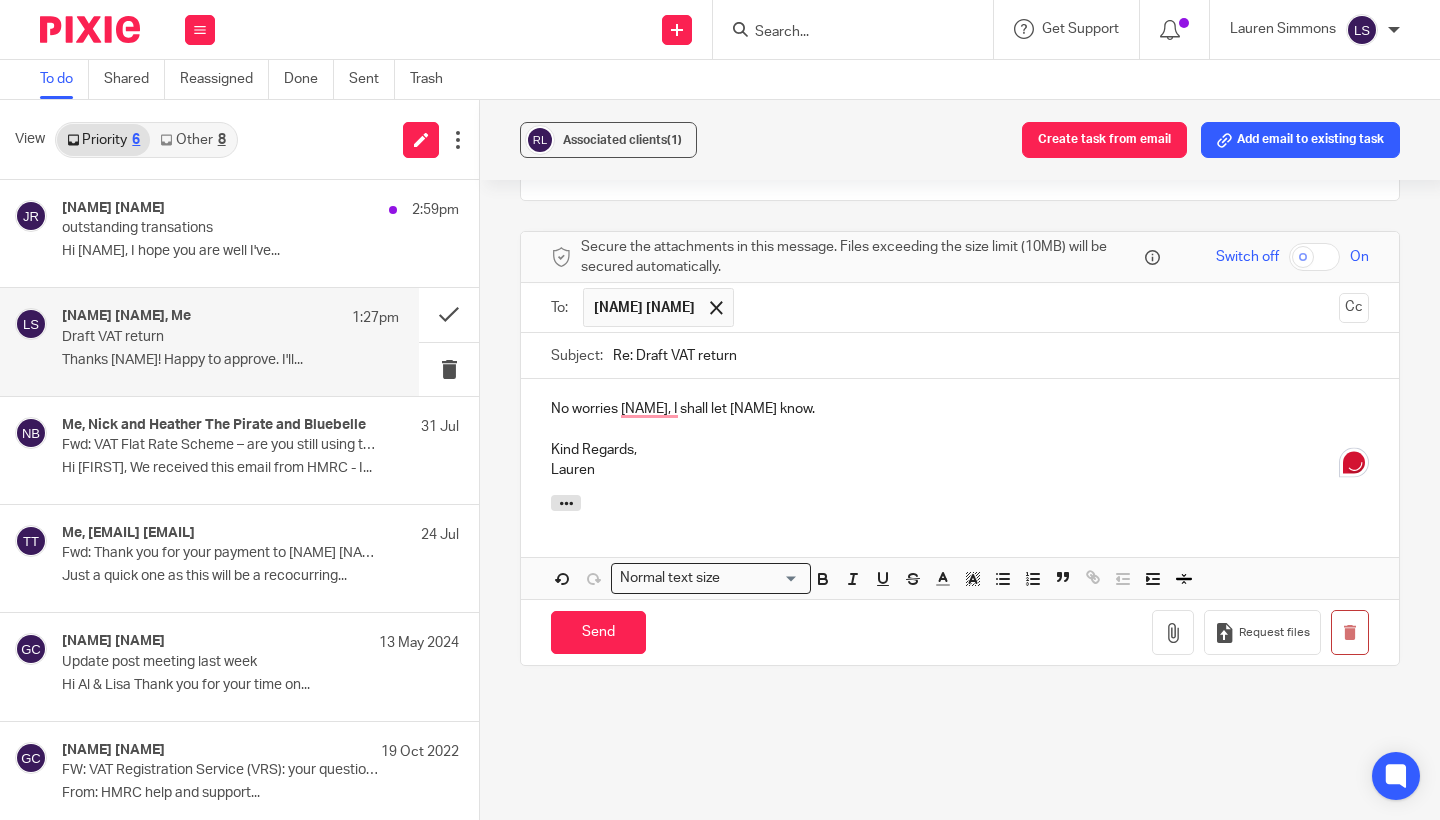 click on "No worries Gabriella, I shall let Gillian know." at bounding box center (960, 409) 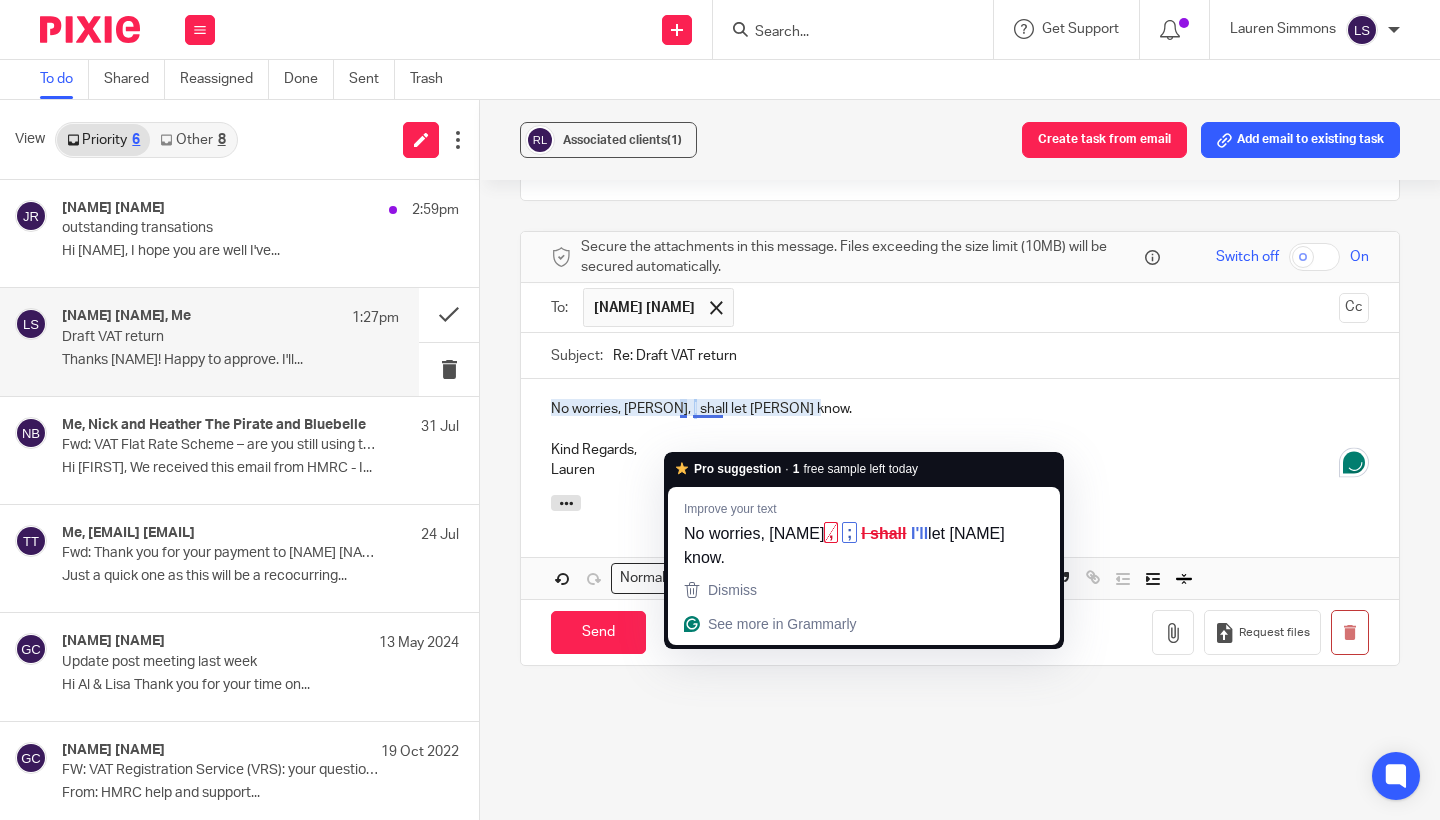click on "No worries, Gabriella, I shall let Gillian know." at bounding box center [960, 409] 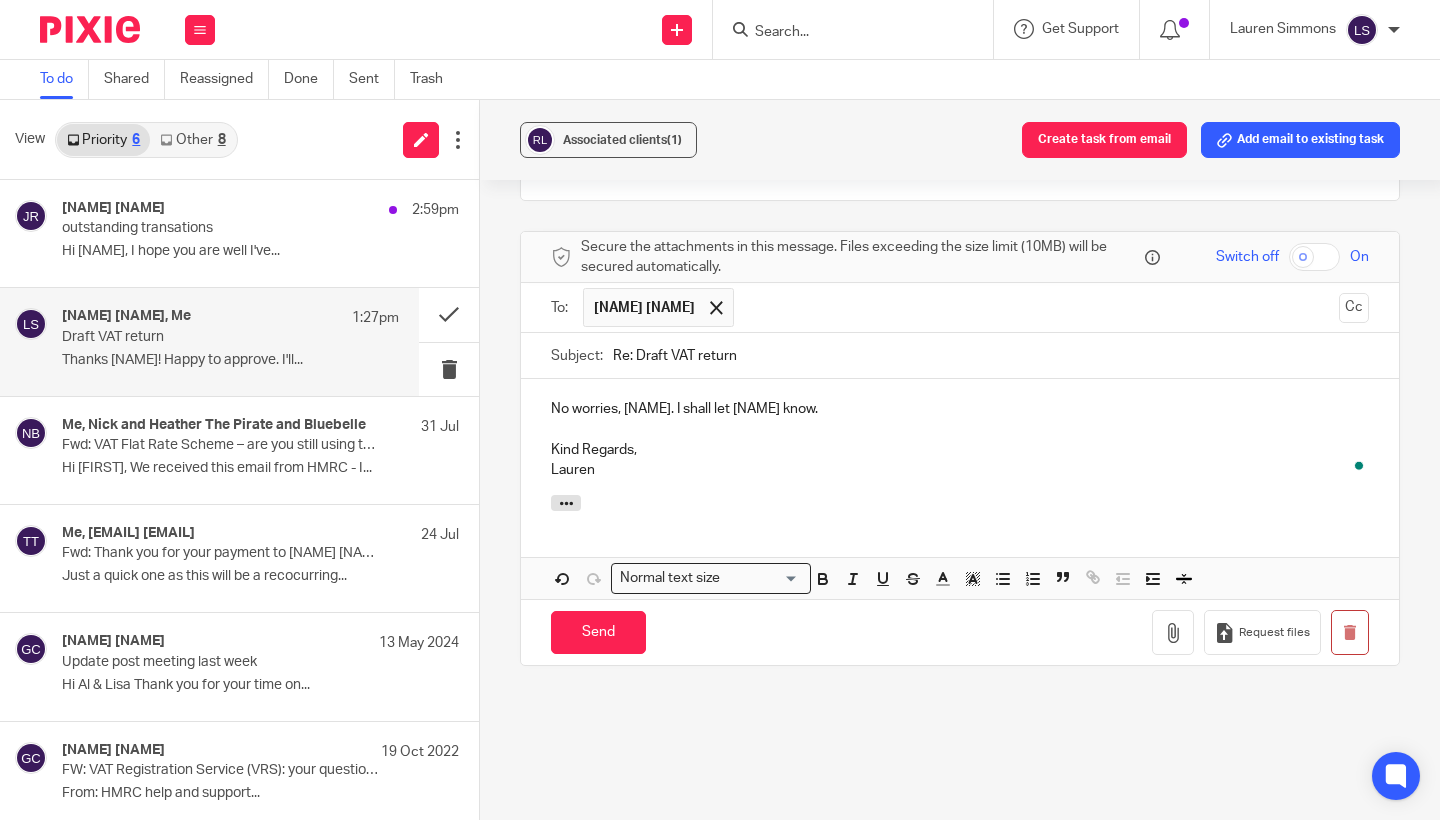 click at bounding box center [960, 506] 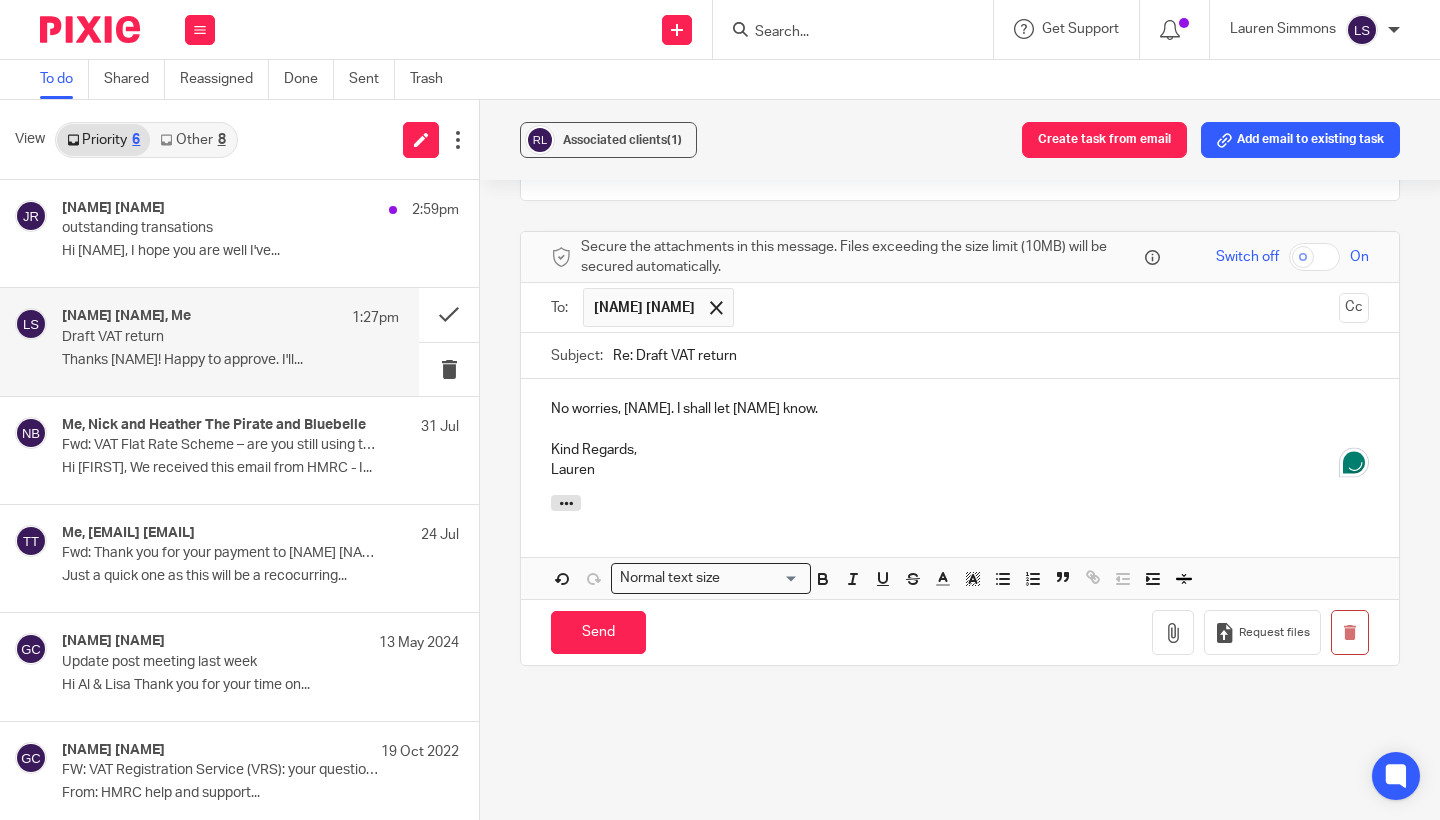 click on "No worries, Gabriella. I shall let Gillian know." at bounding box center [960, 409] 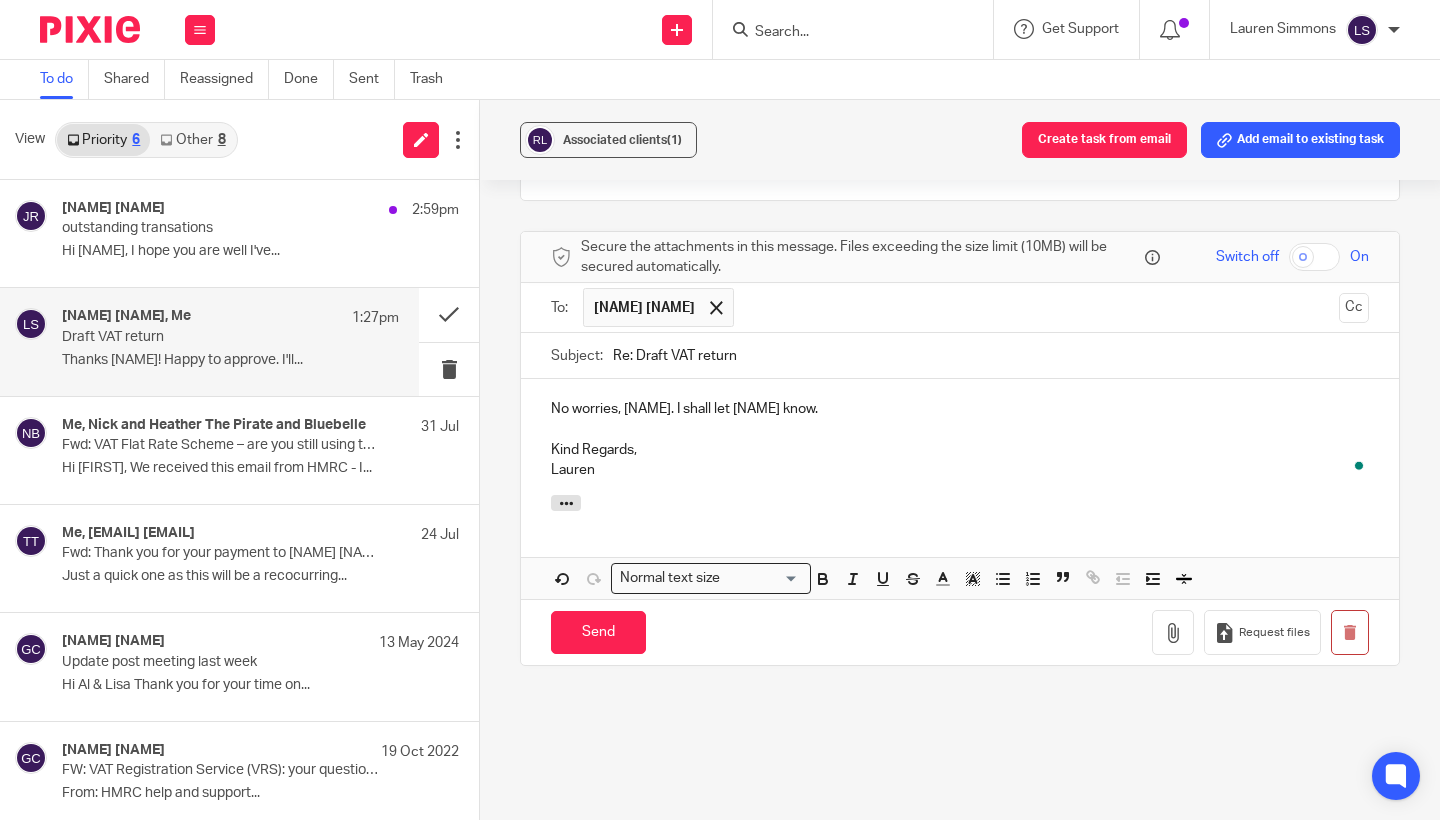 click at bounding box center (960, 506) 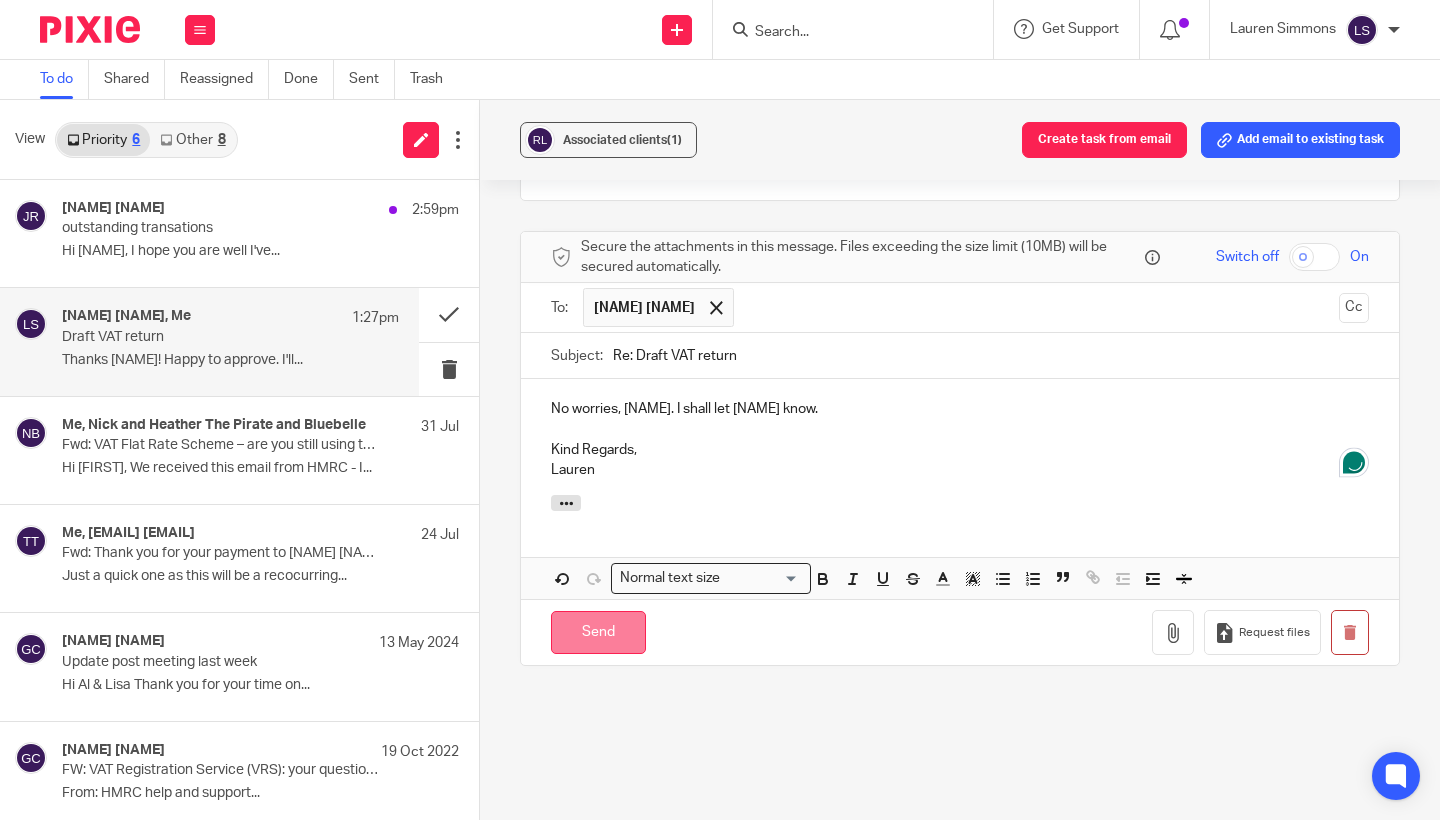 click on "Send" at bounding box center [598, 632] 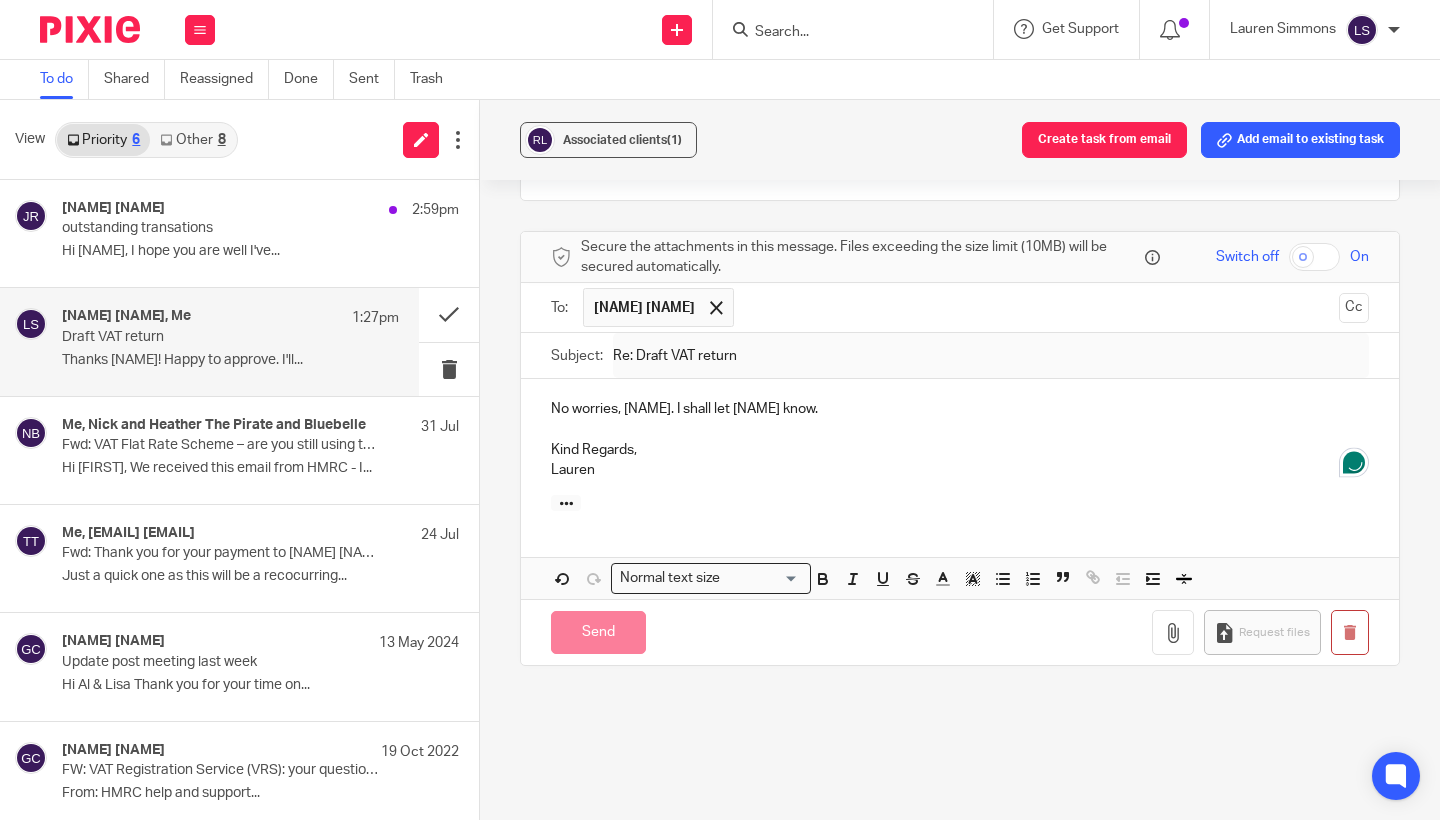 scroll, scrollTop: 0, scrollLeft: 0, axis: both 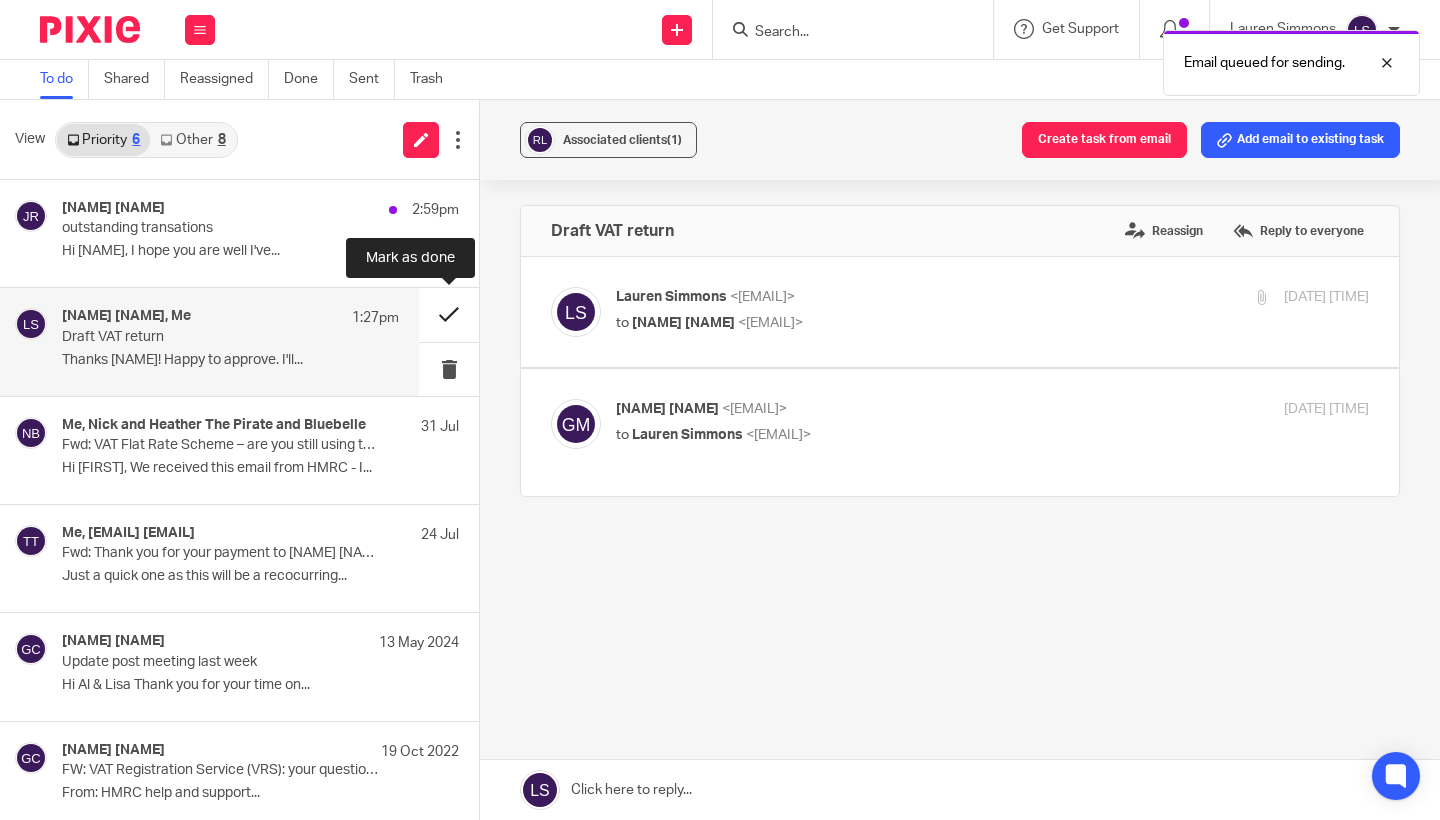 click at bounding box center [449, 314] 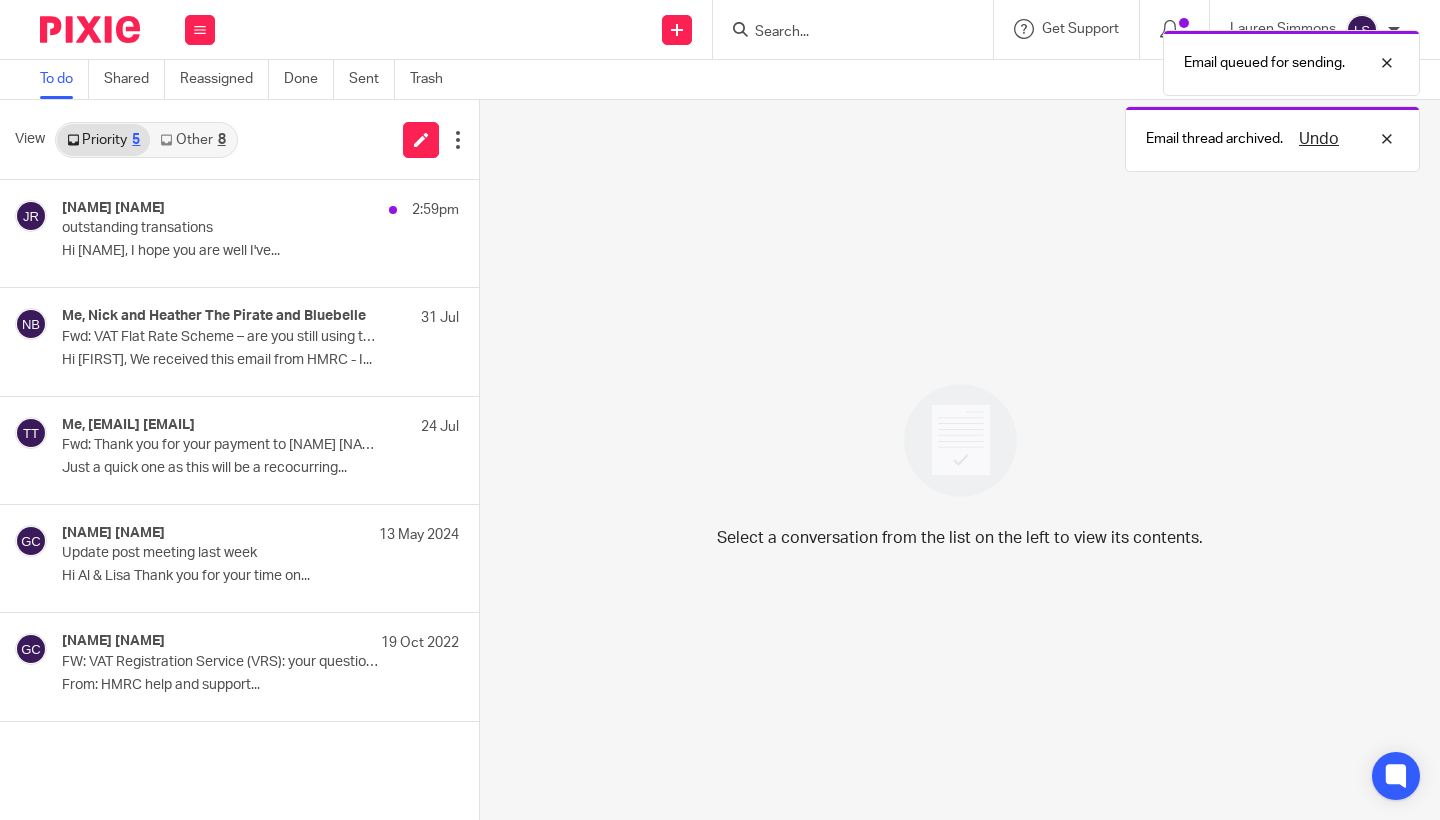 click on "8" at bounding box center (222, 140) 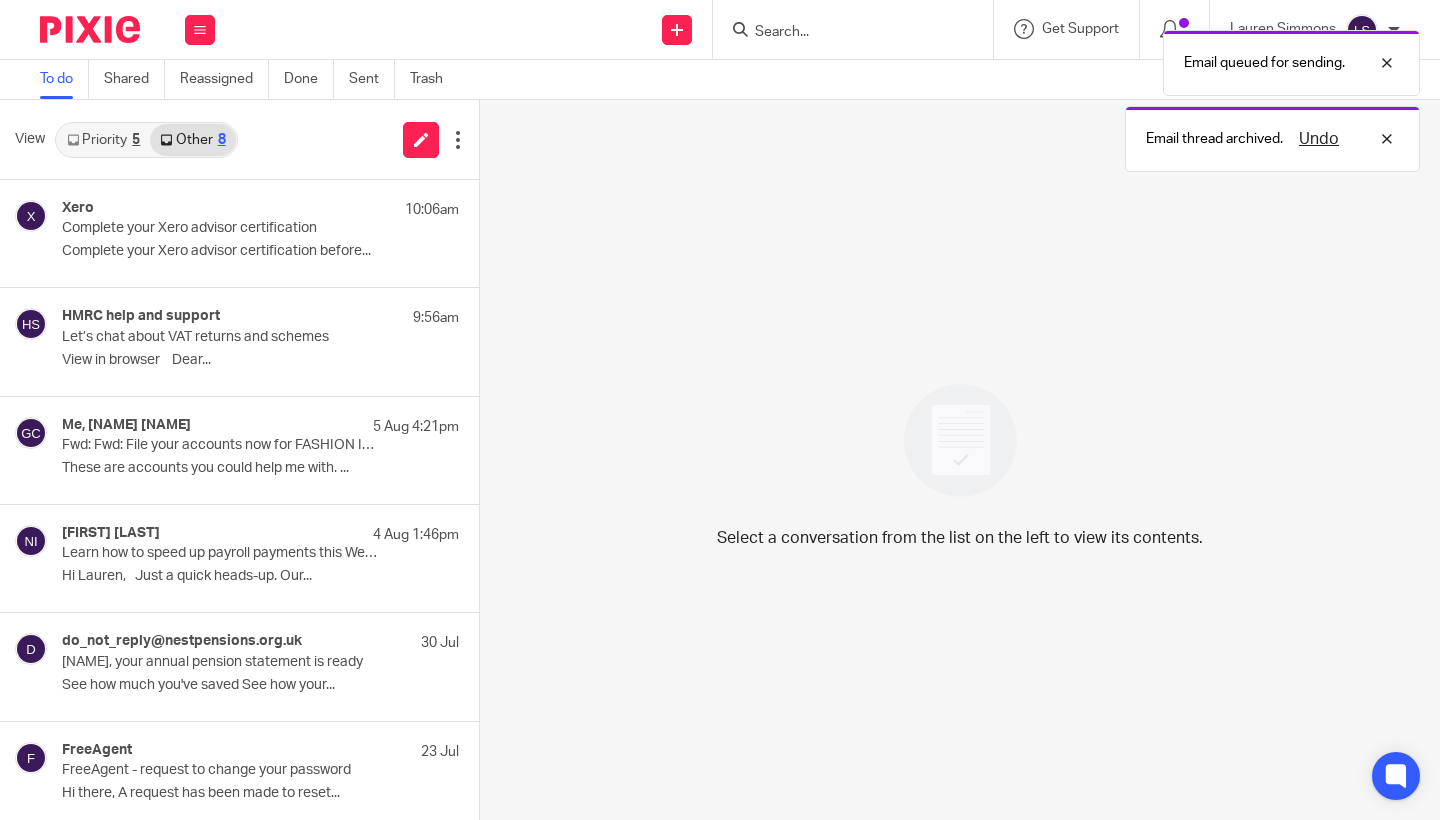 click on "Priority
5" at bounding box center [103, 140] 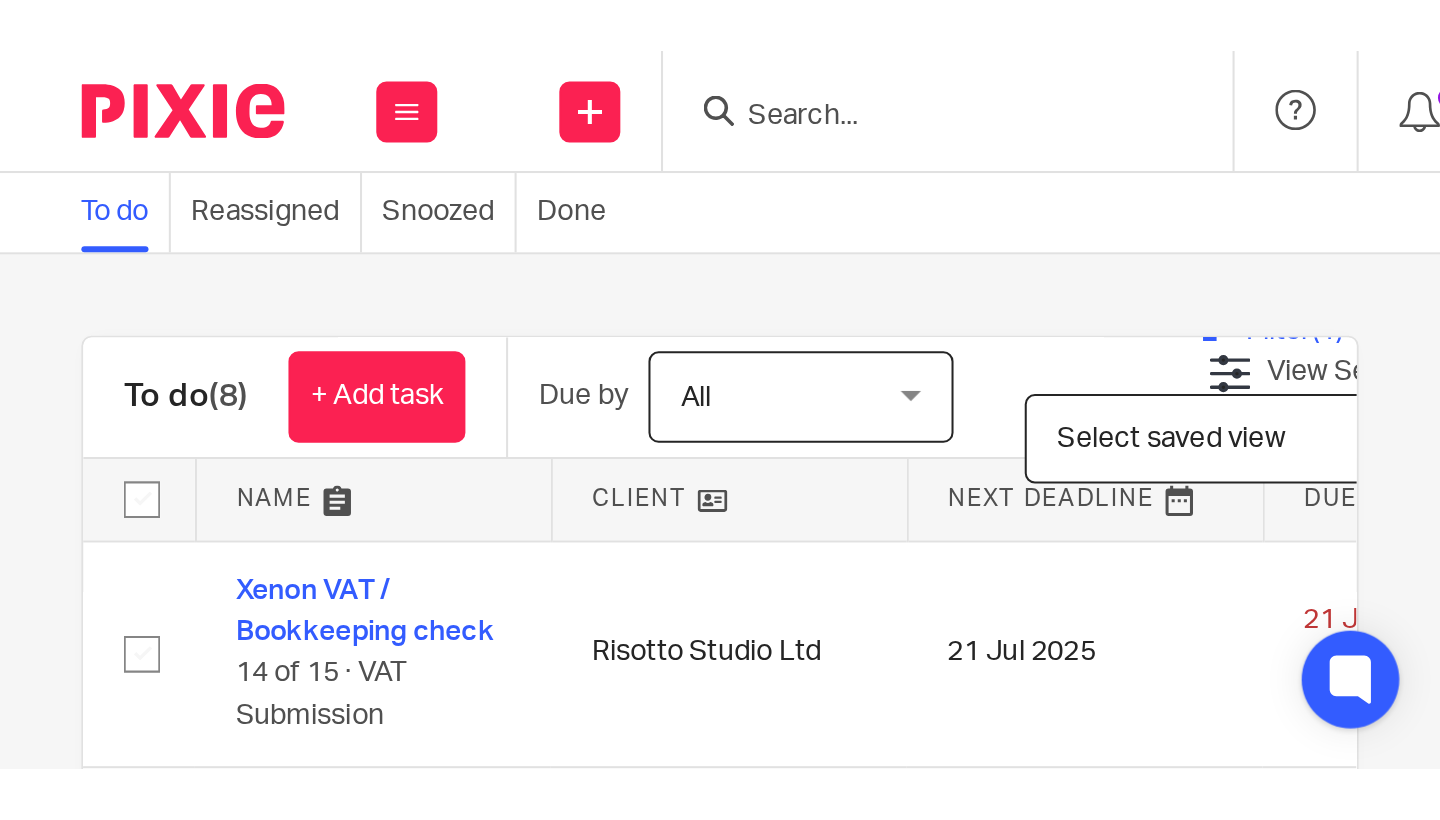 scroll, scrollTop: 0, scrollLeft: 0, axis: both 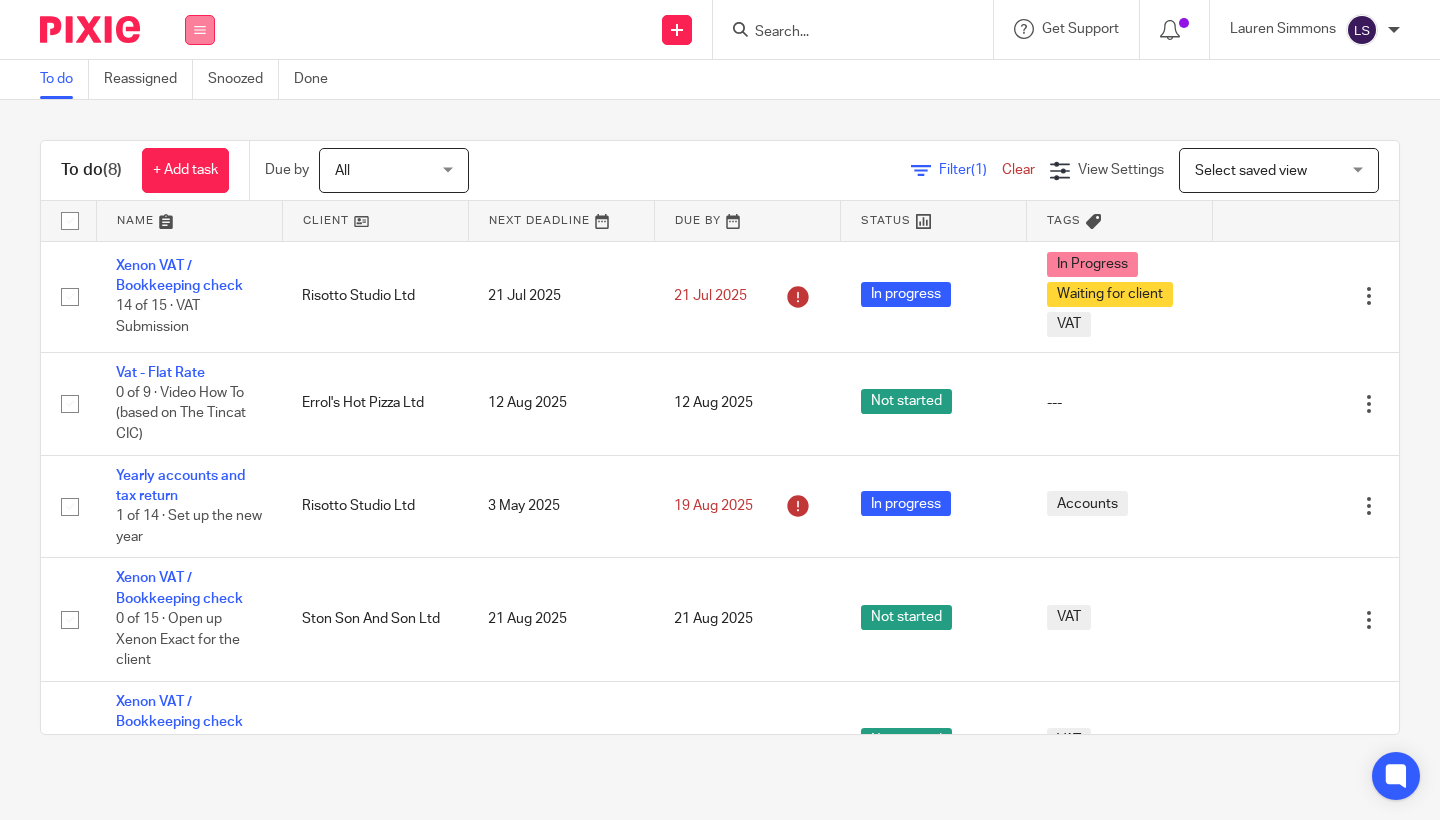 click at bounding box center [200, 30] 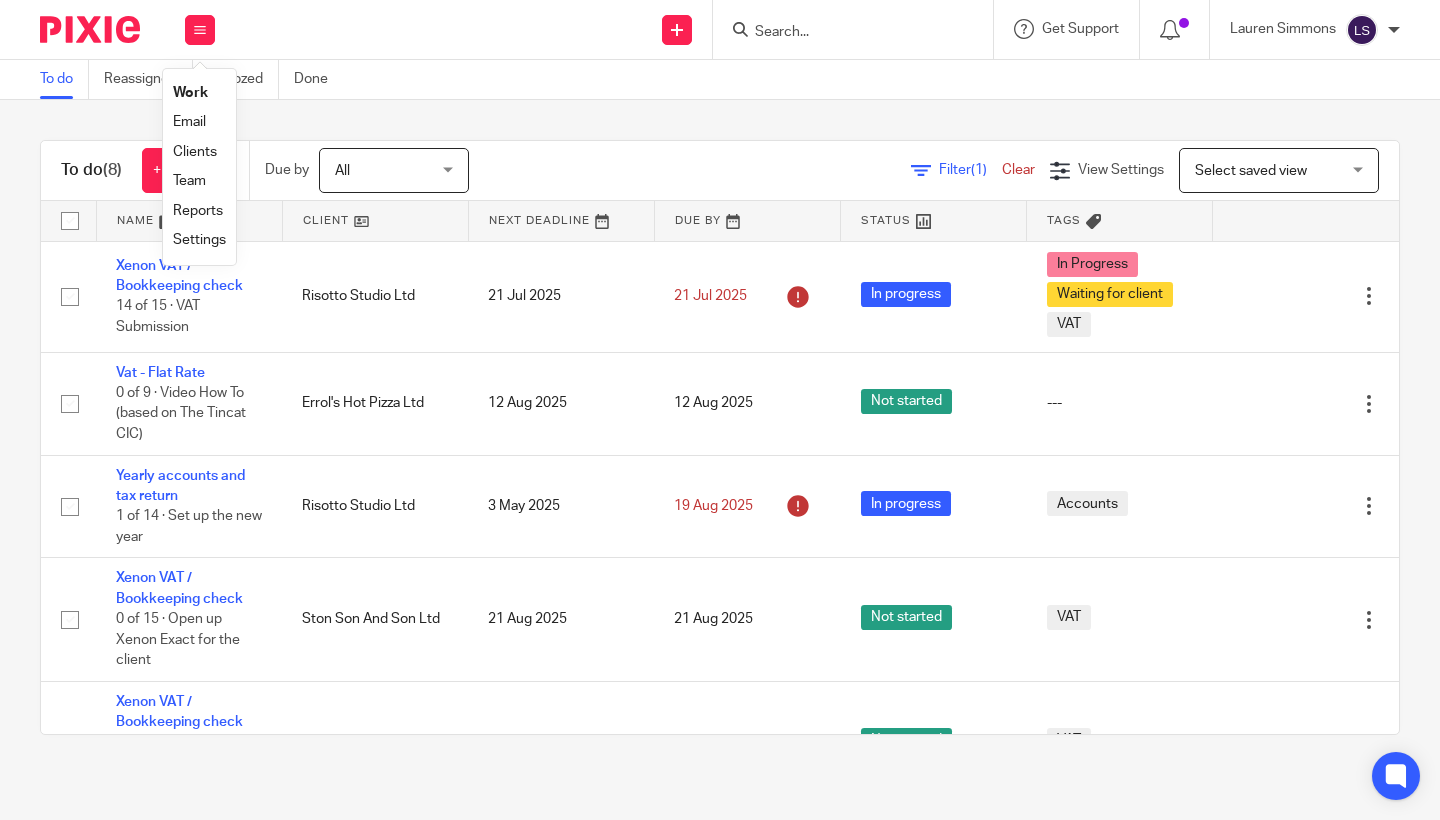 click on "Email" at bounding box center [189, 122] 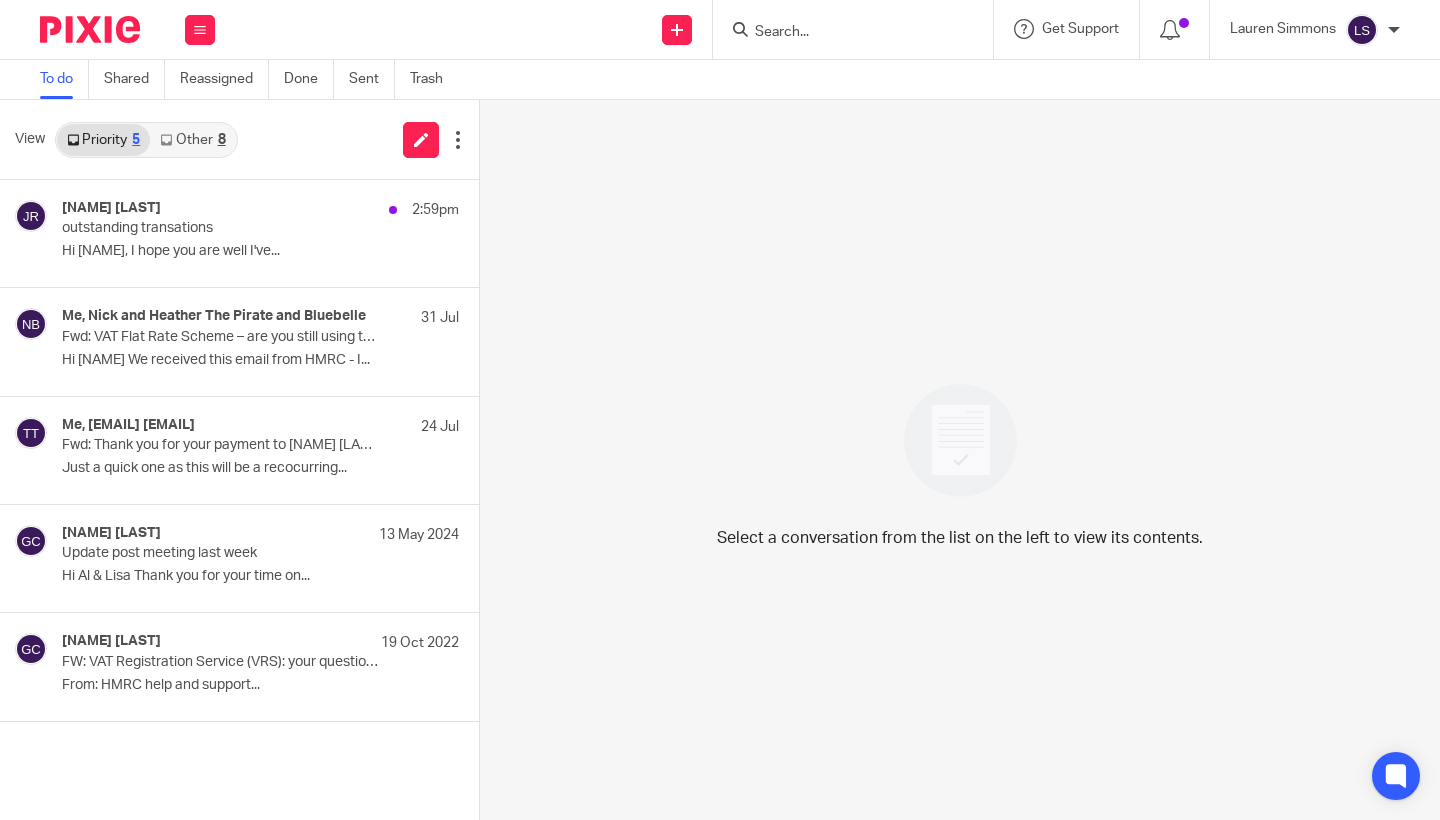 scroll, scrollTop: 0, scrollLeft: 0, axis: both 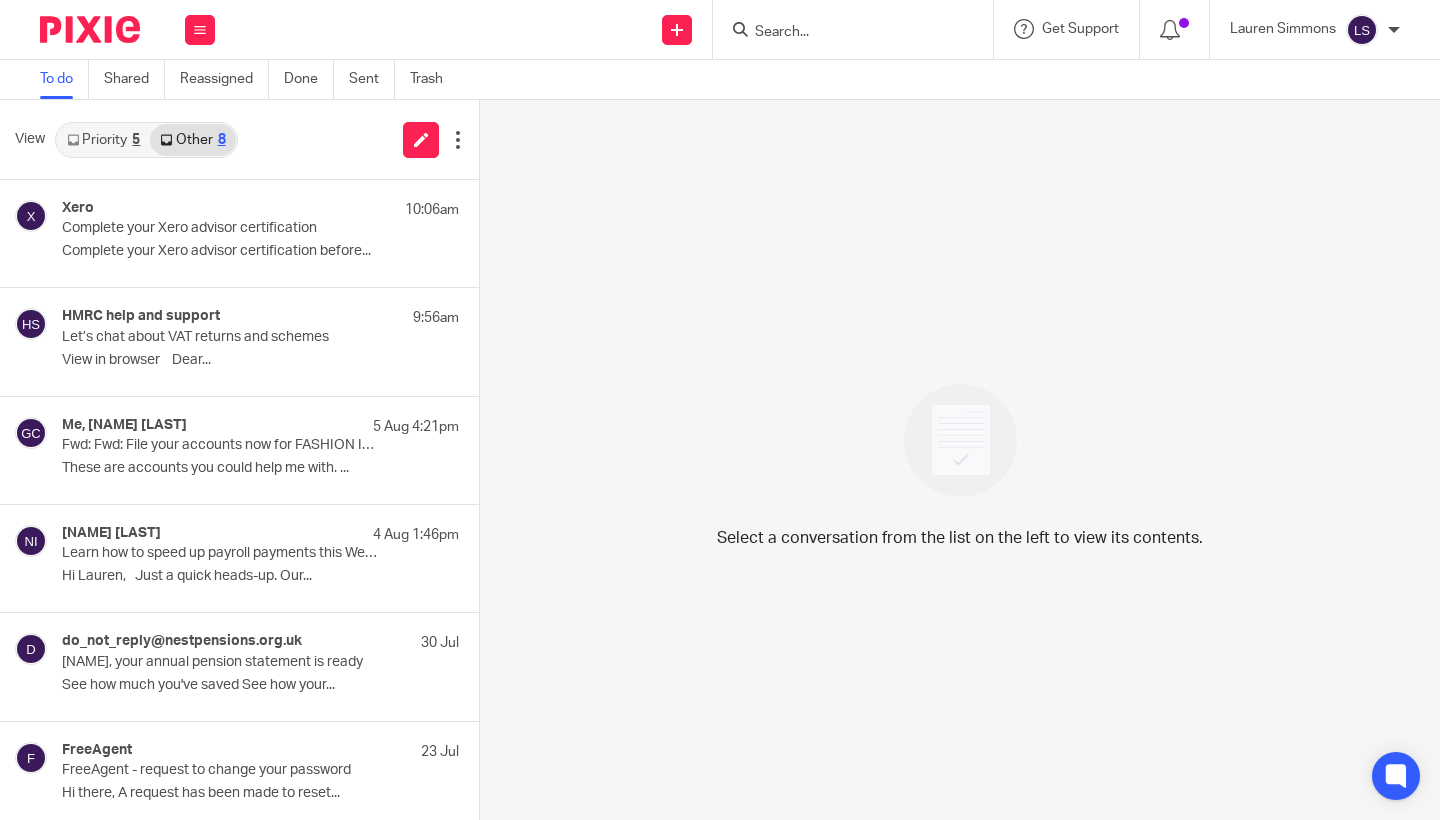 click on "Priority
5" at bounding box center (103, 140) 